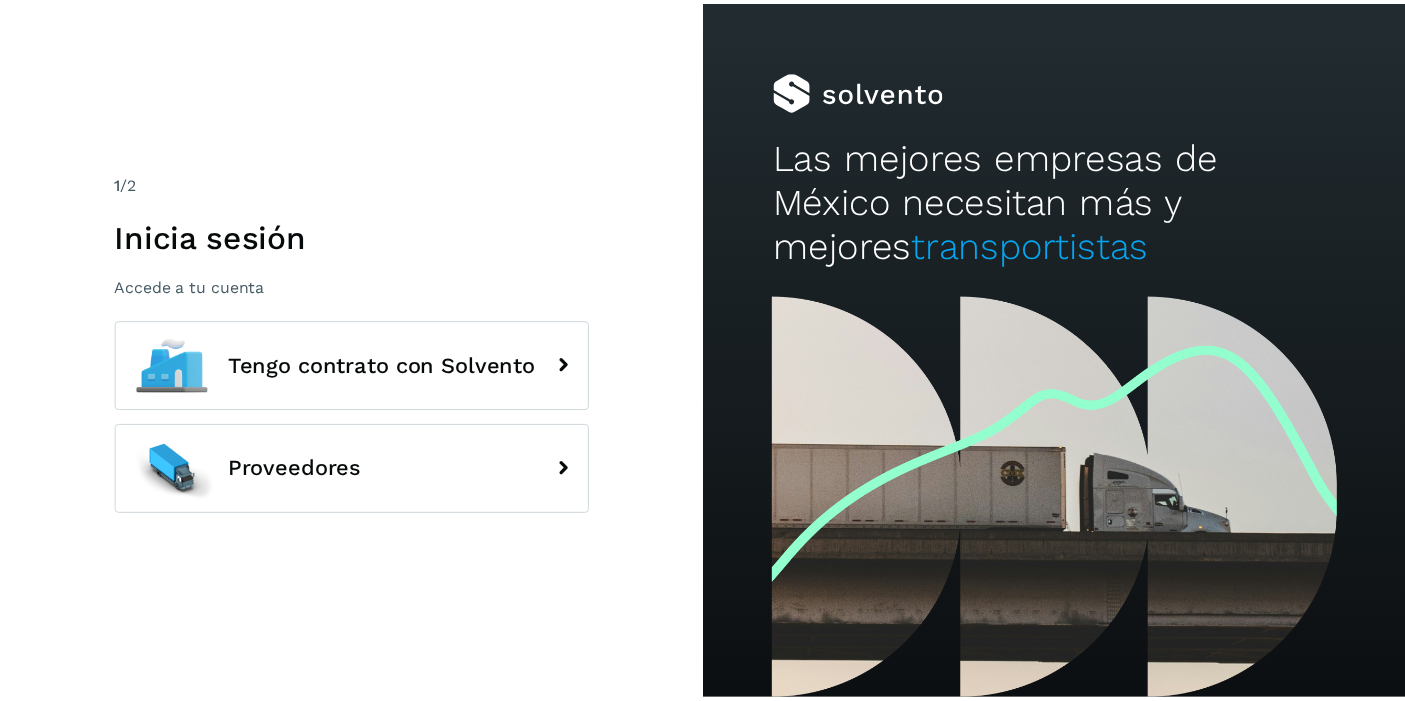 scroll, scrollTop: 0, scrollLeft: 0, axis: both 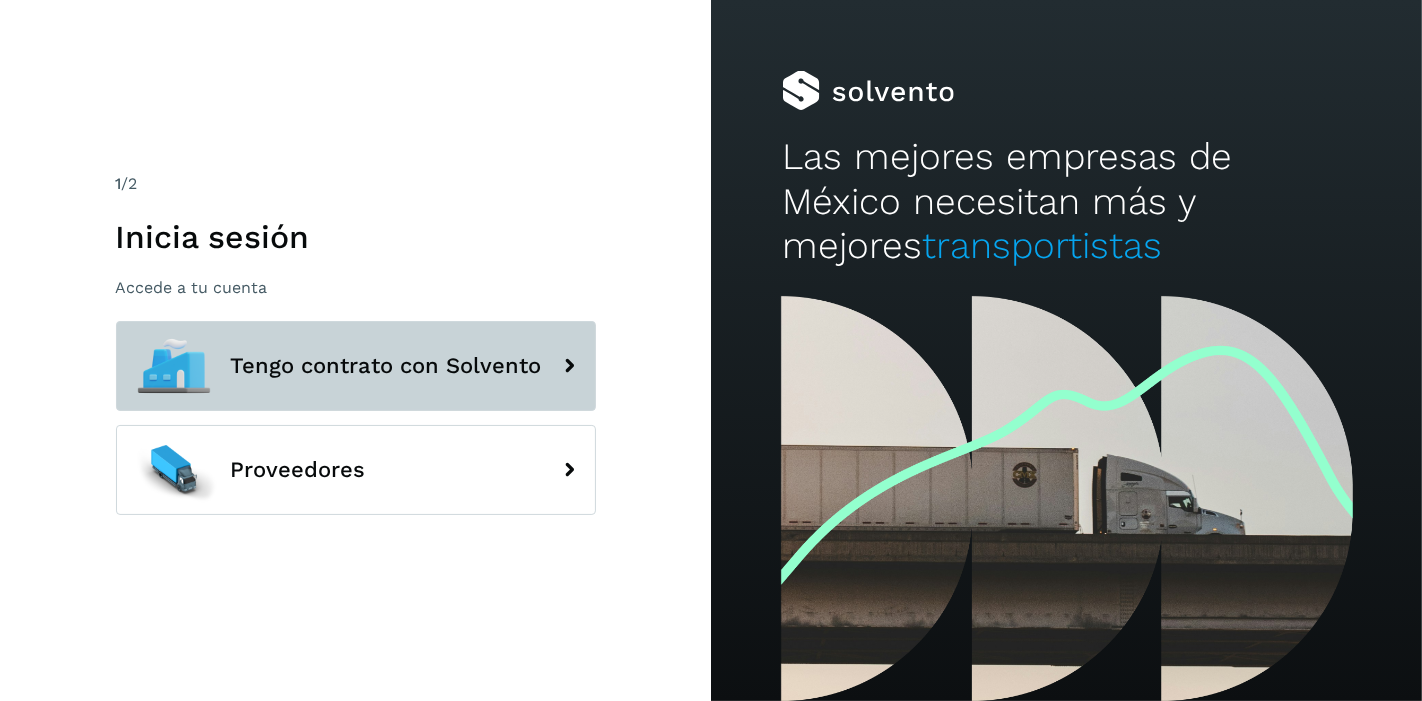 click on "Tengo contrato con Solvento" at bounding box center [356, 366] 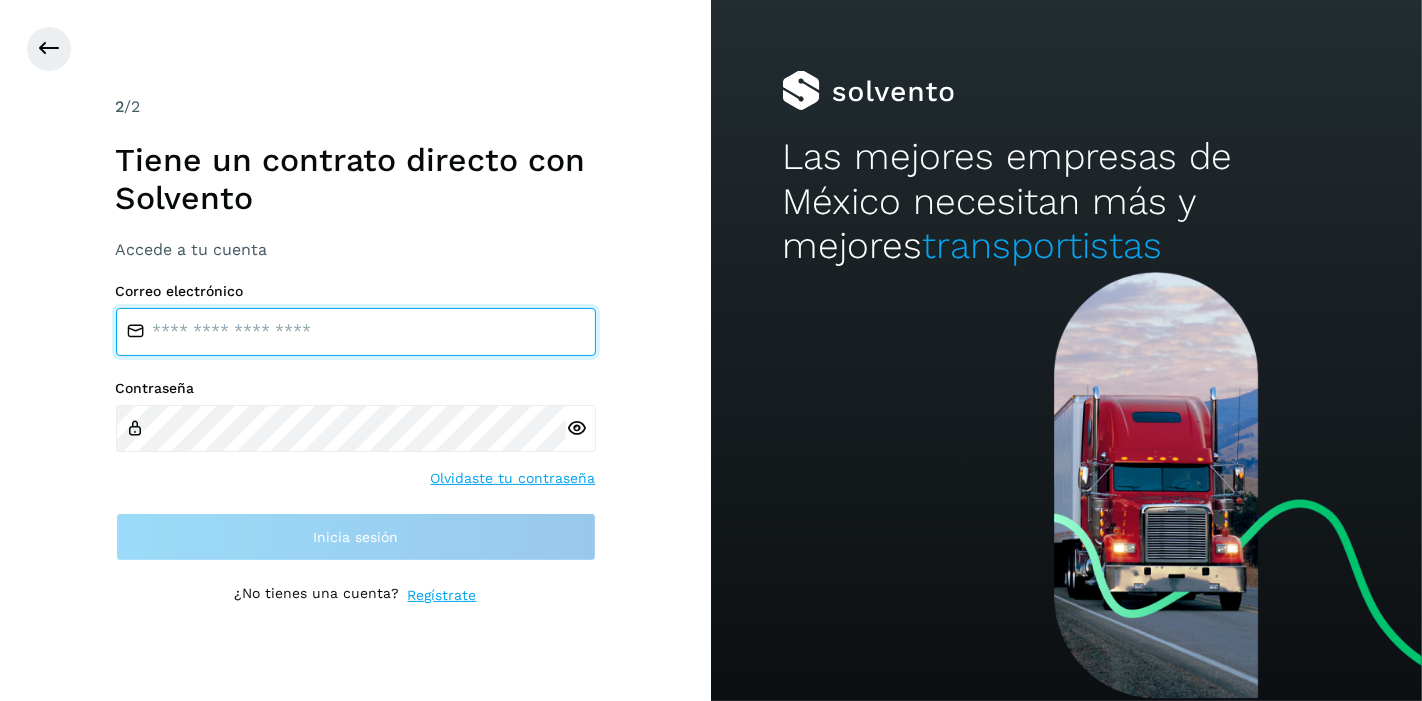 type on "**********" 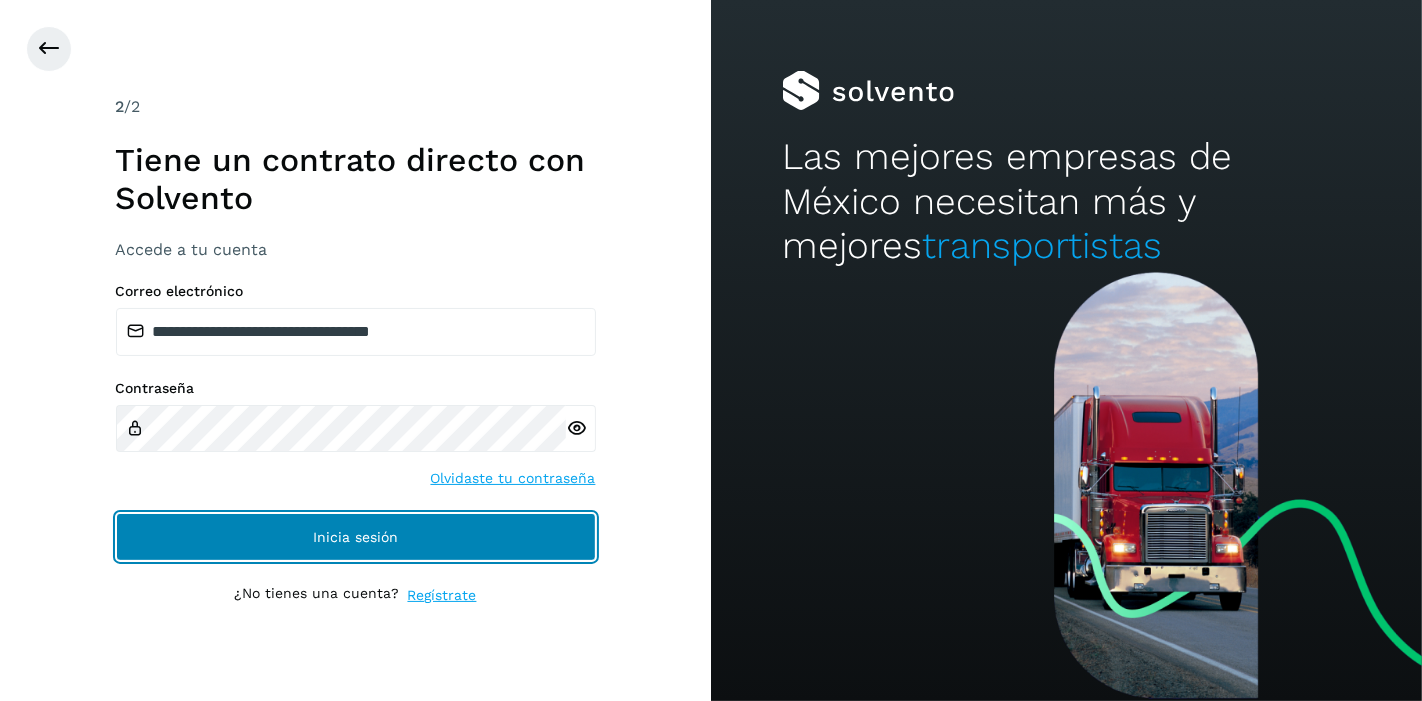 click on "Inicia sesión" at bounding box center (356, 537) 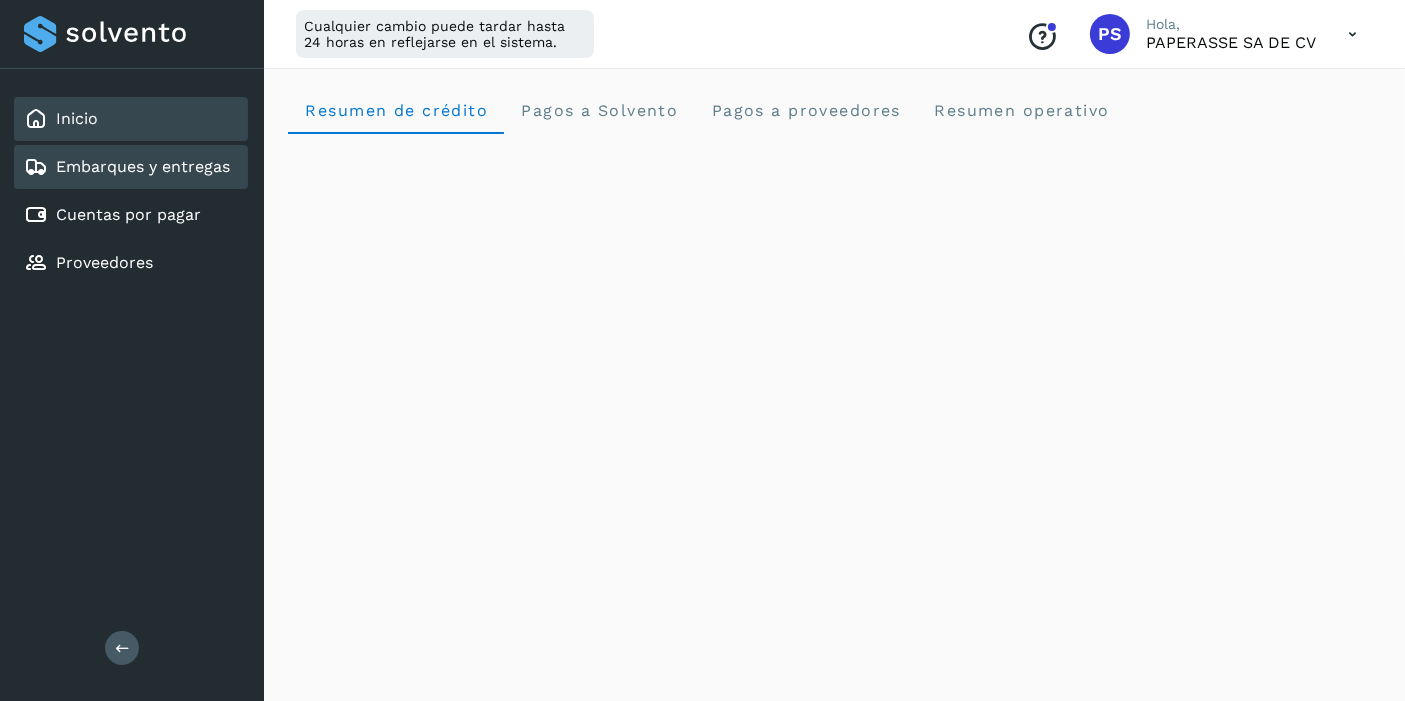 click on "Embarques y entregas" at bounding box center [127, 167] 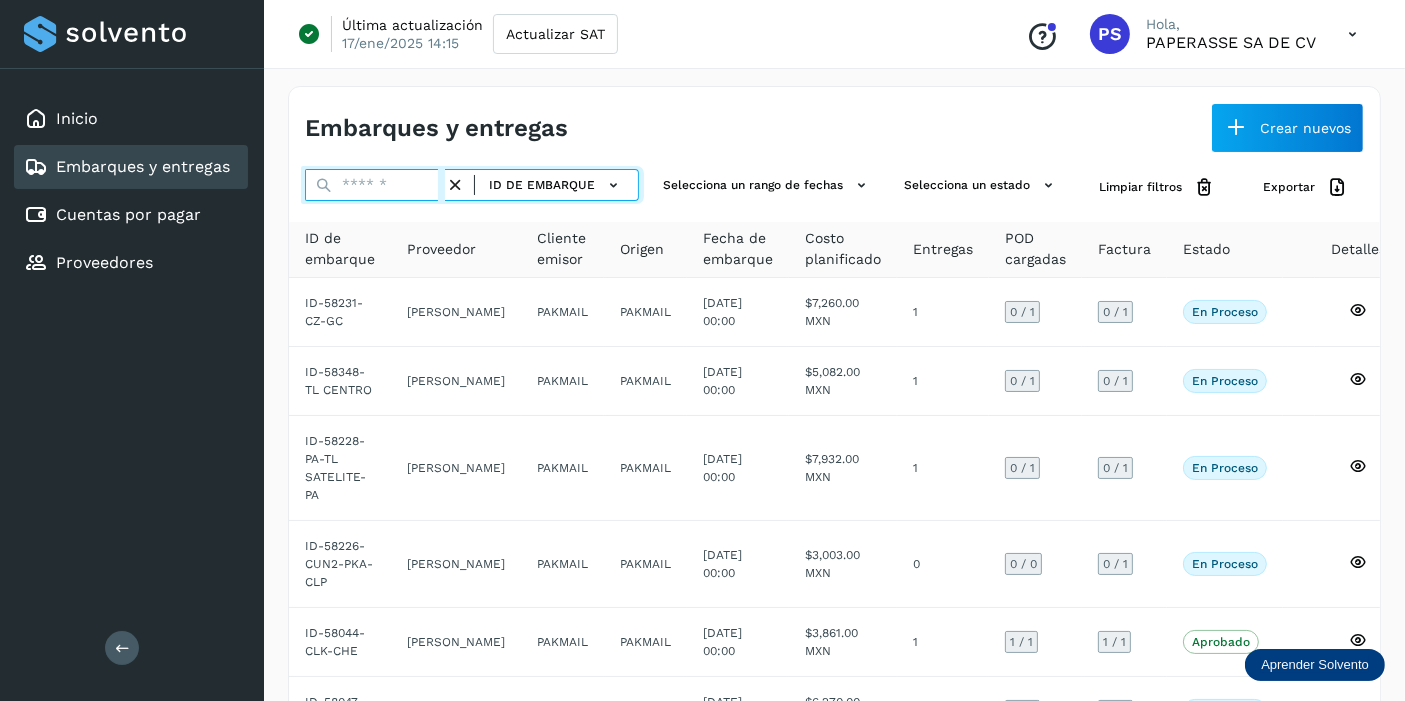 click at bounding box center [375, 185] 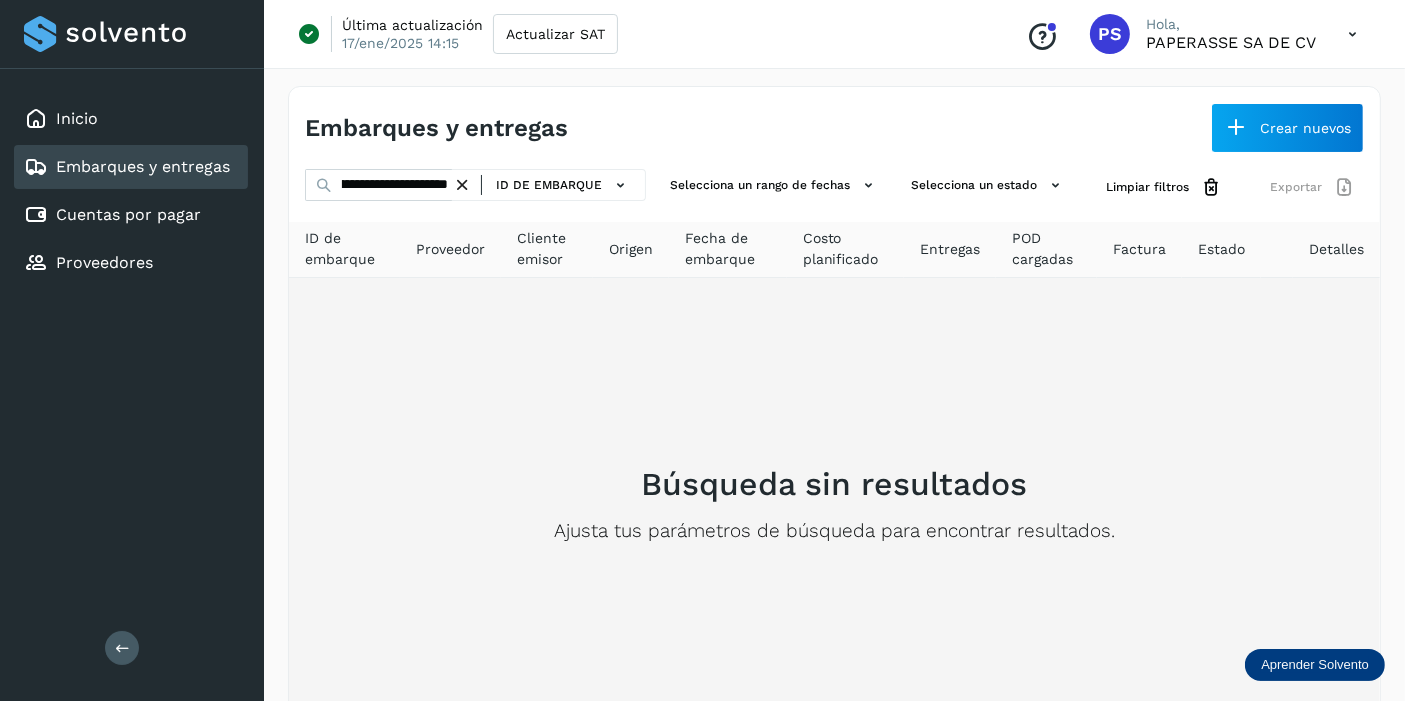 scroll, scrollTop: 0, scrollLeft: 0, axis: both 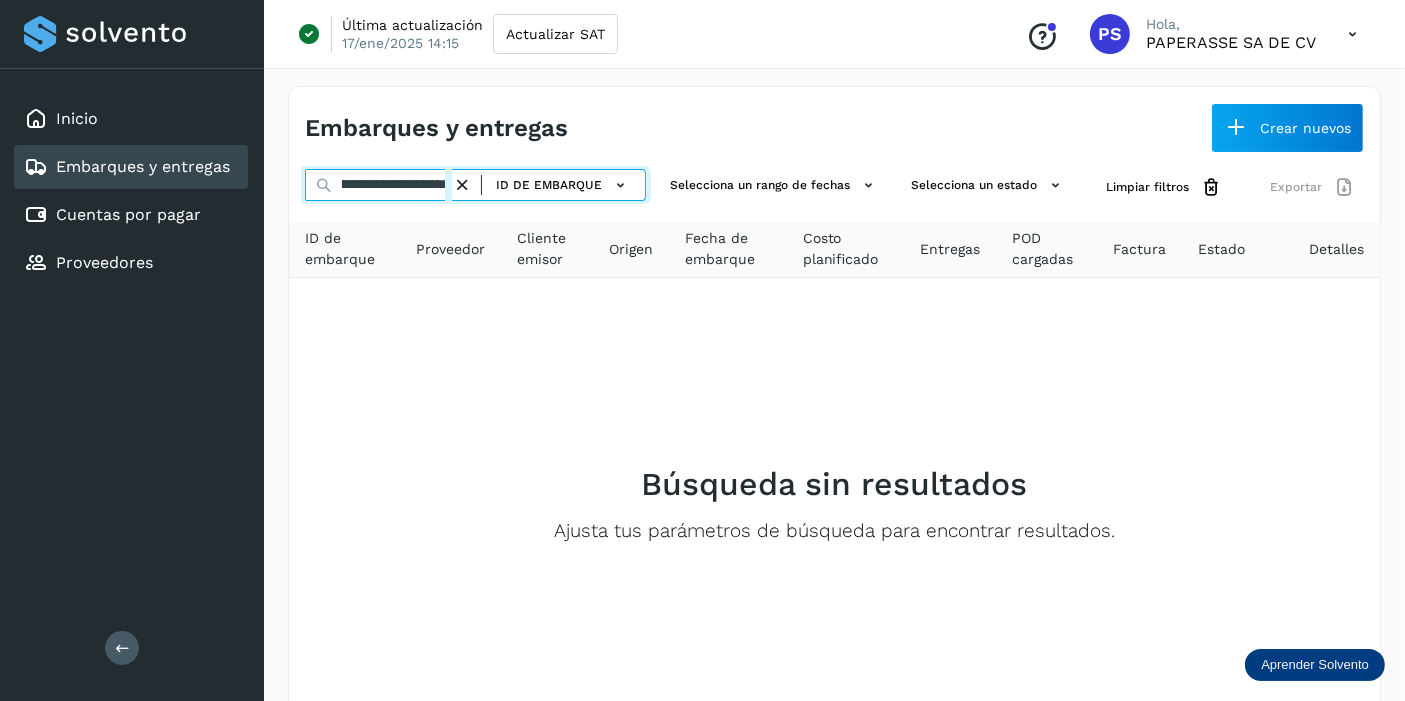 drag, startPoint x: 342, startPoint y: 182, endPoint x: 607, endPoint y: 229, distance: 269.13565 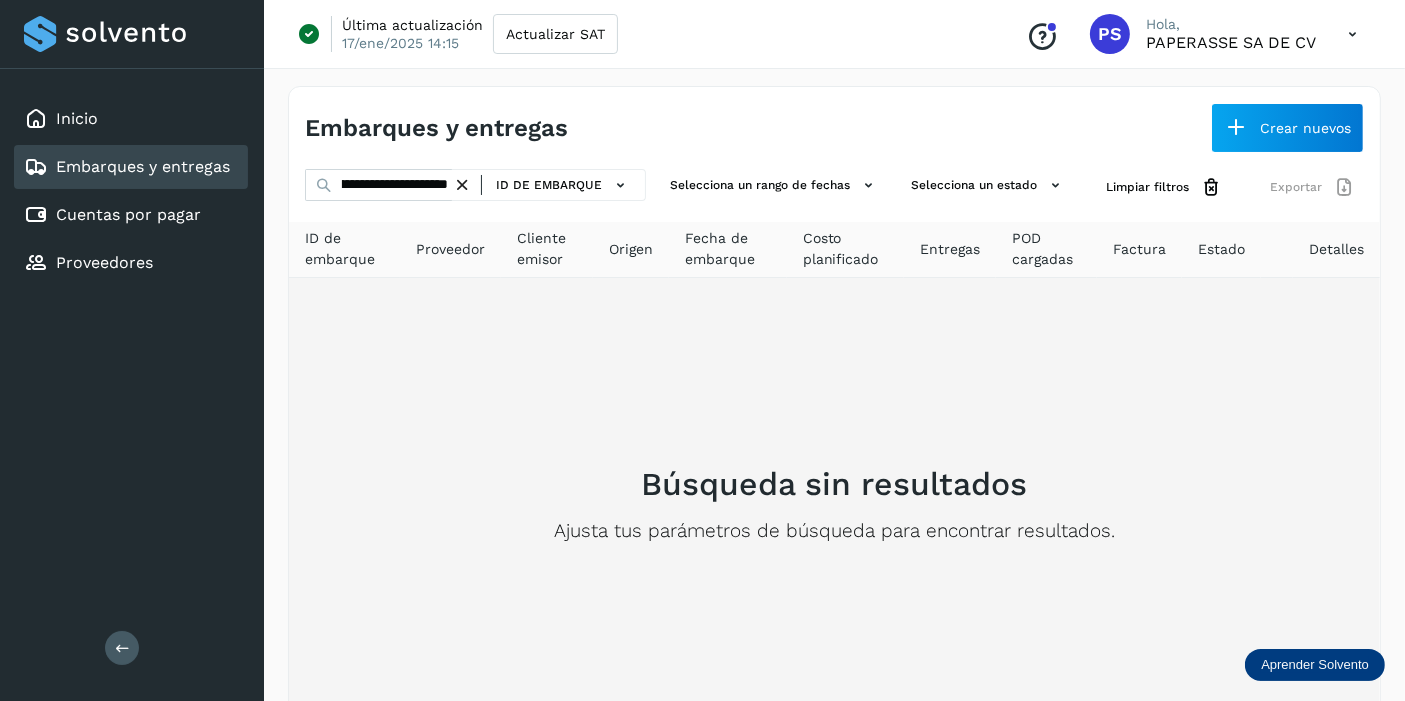 scroll, scrollTop: 0, scrollLeft: 0, axis: both 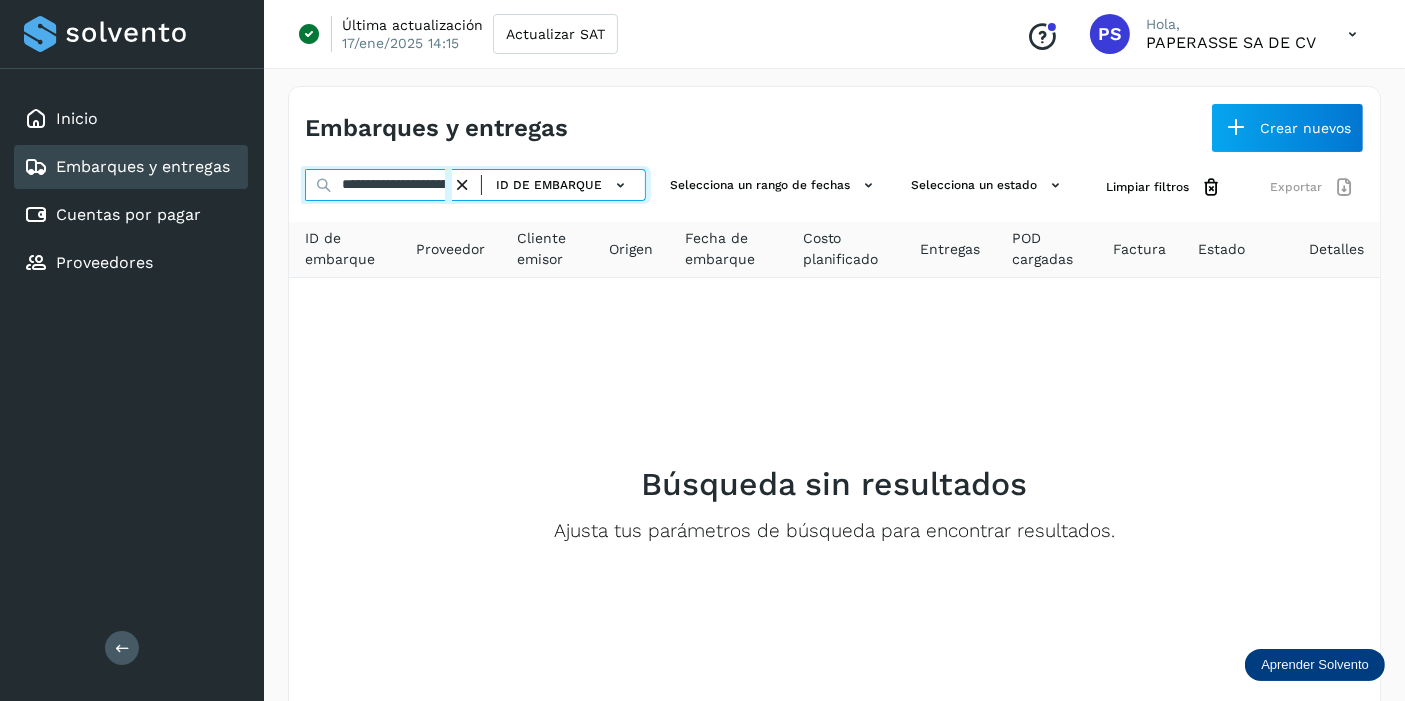 click on "**********" at bounding box center [378, 185] 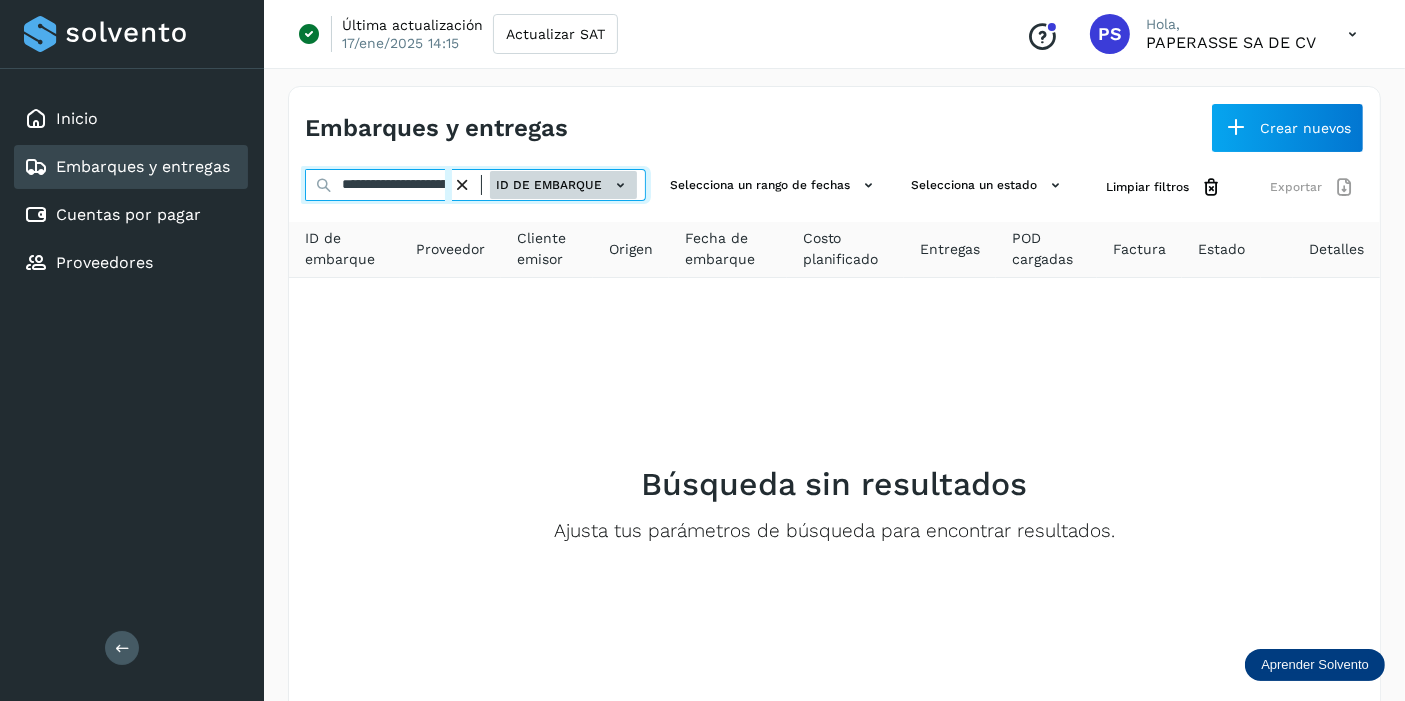 scroll, scrollTop: 0, scrollLeft: 88, axis: horizontal 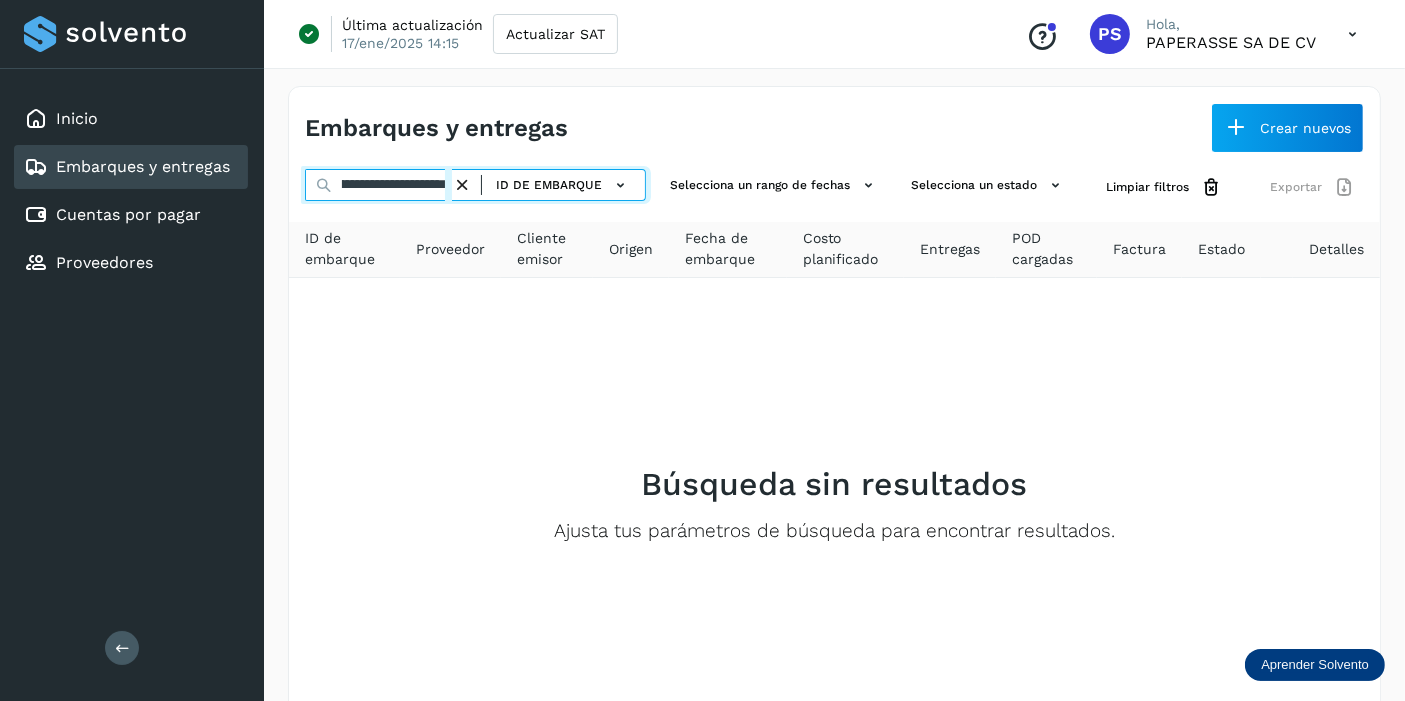 drag, startPoint x: 334, startPoint y: 185, endPoint x: 577, endPoint y: 230, distance: 247.13155 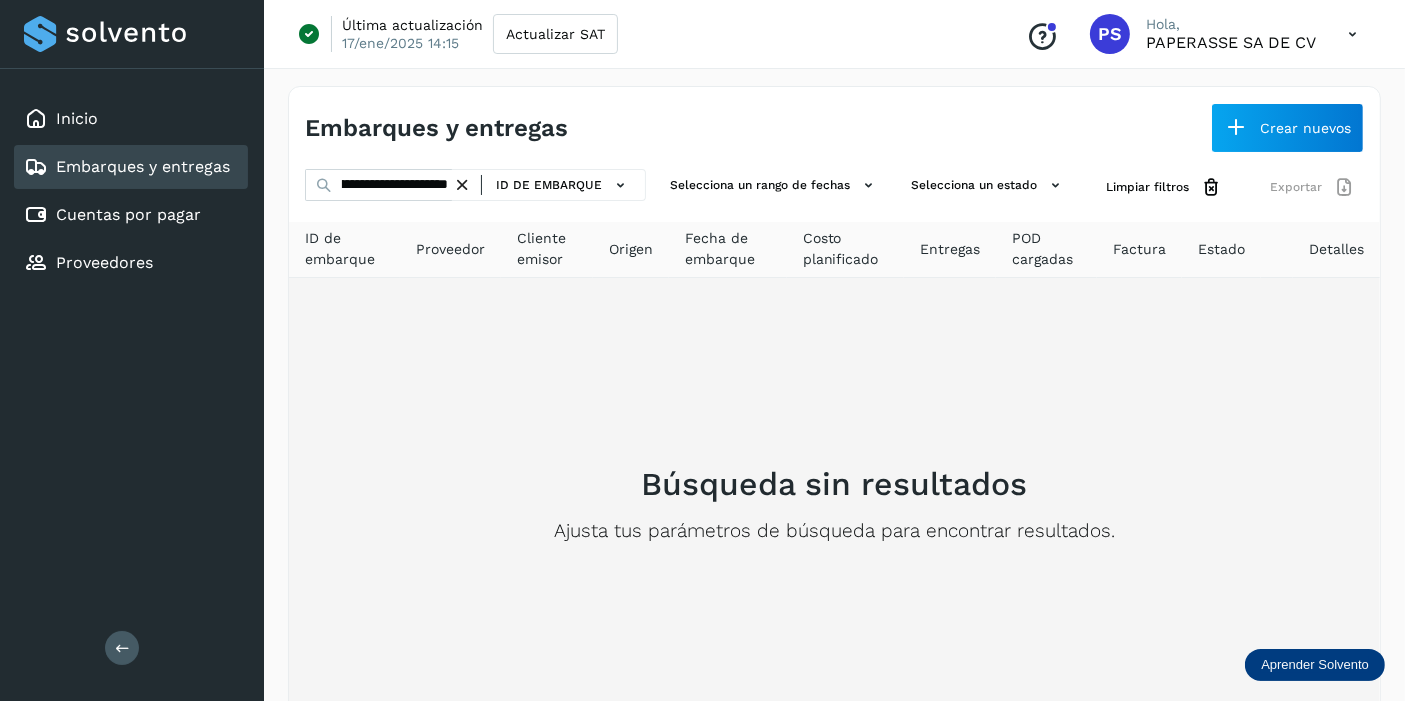 scroll, scrollTop: 0, scrollLeft: 0, axis: both 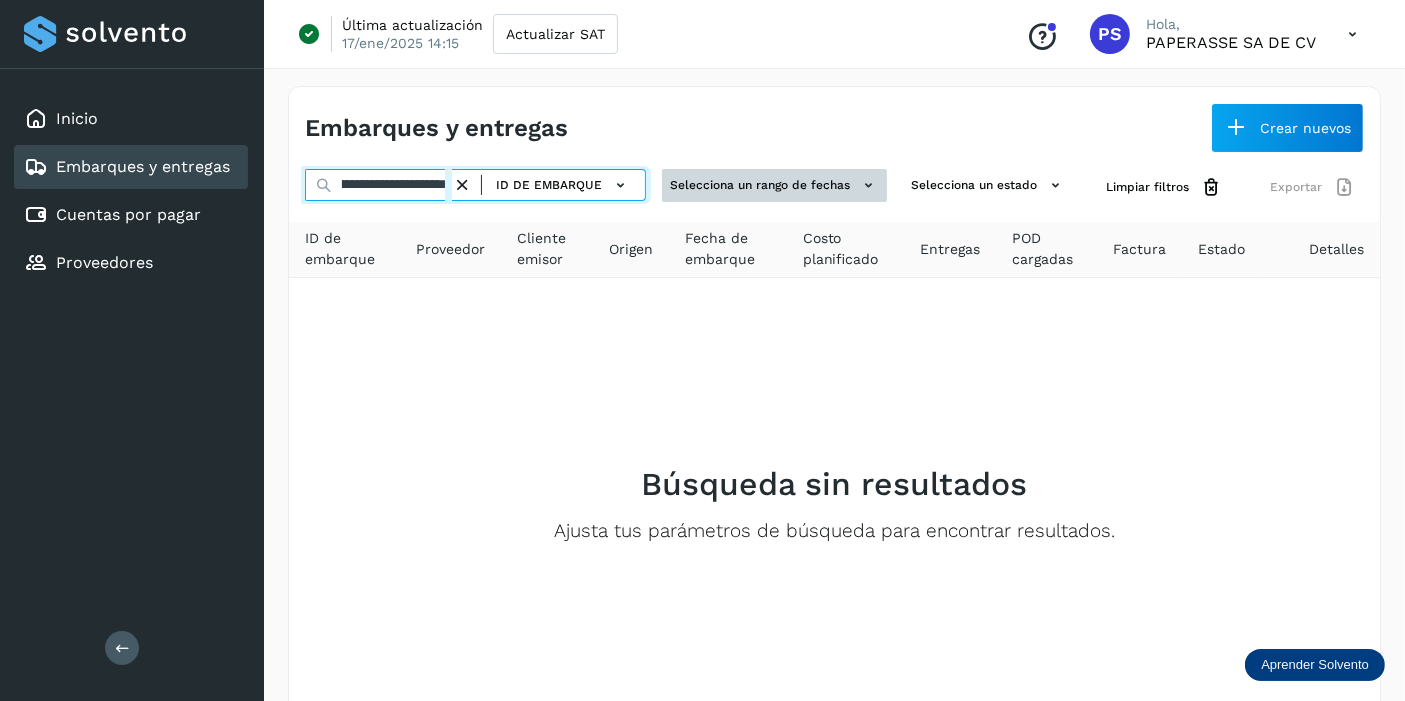 drag, startPoint x: 333, startPoint y: 183, endPoint x: 717, endPoint y: 191, distance: 384.0833 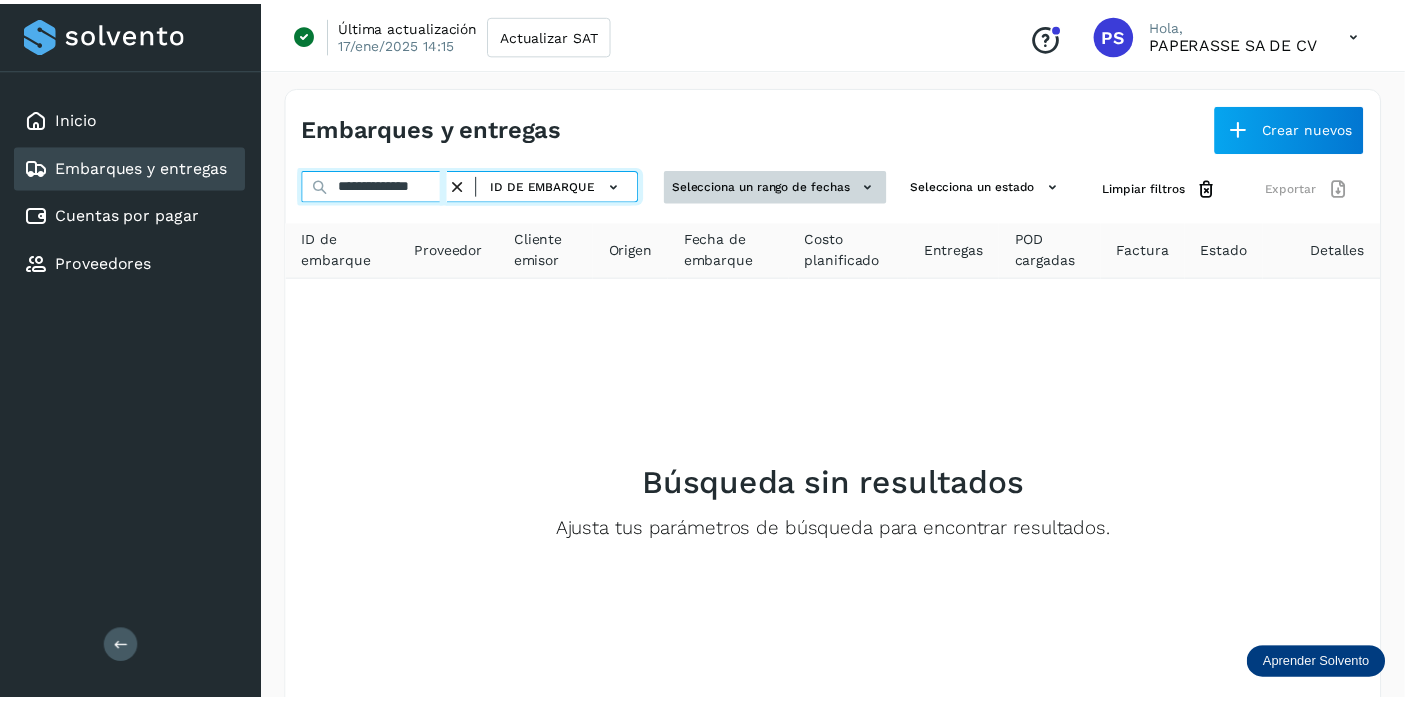 scroll, scrollTop: 0, scrollLeft: 0, axis: both 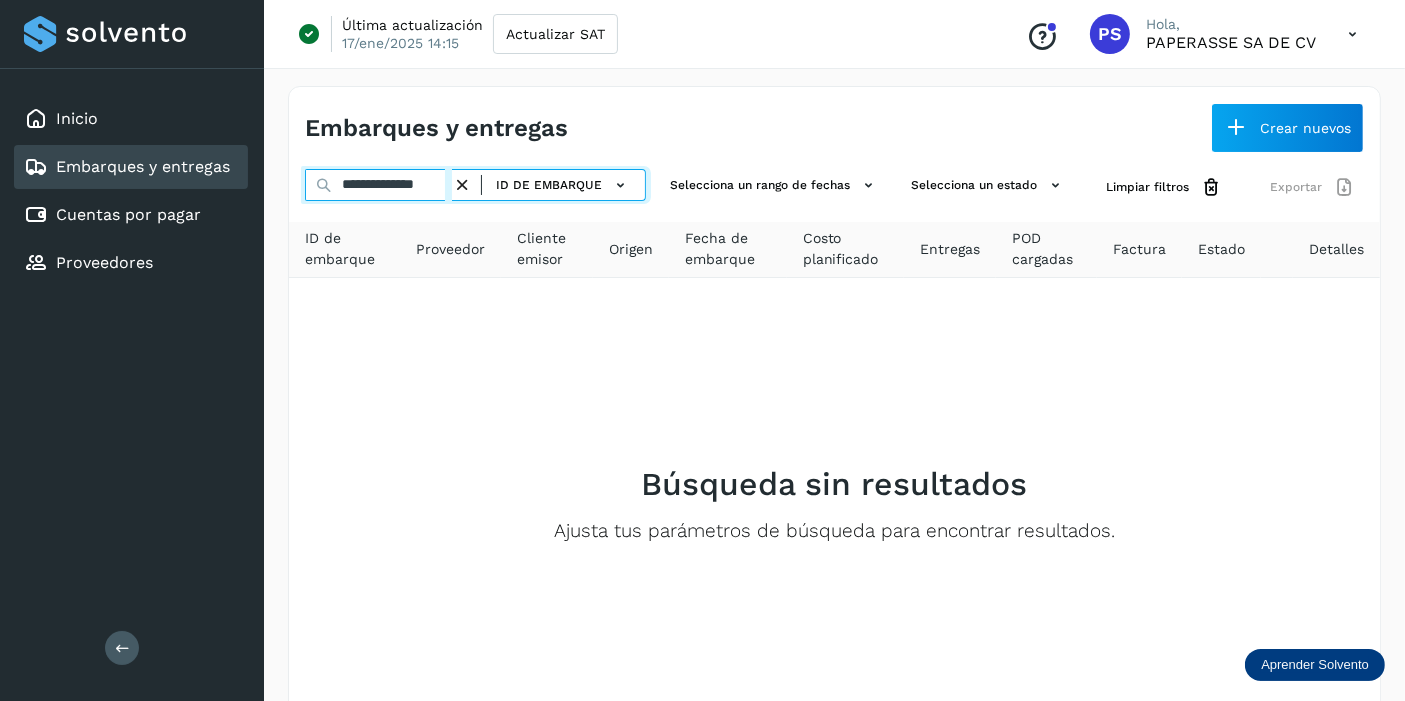 type on "**********" 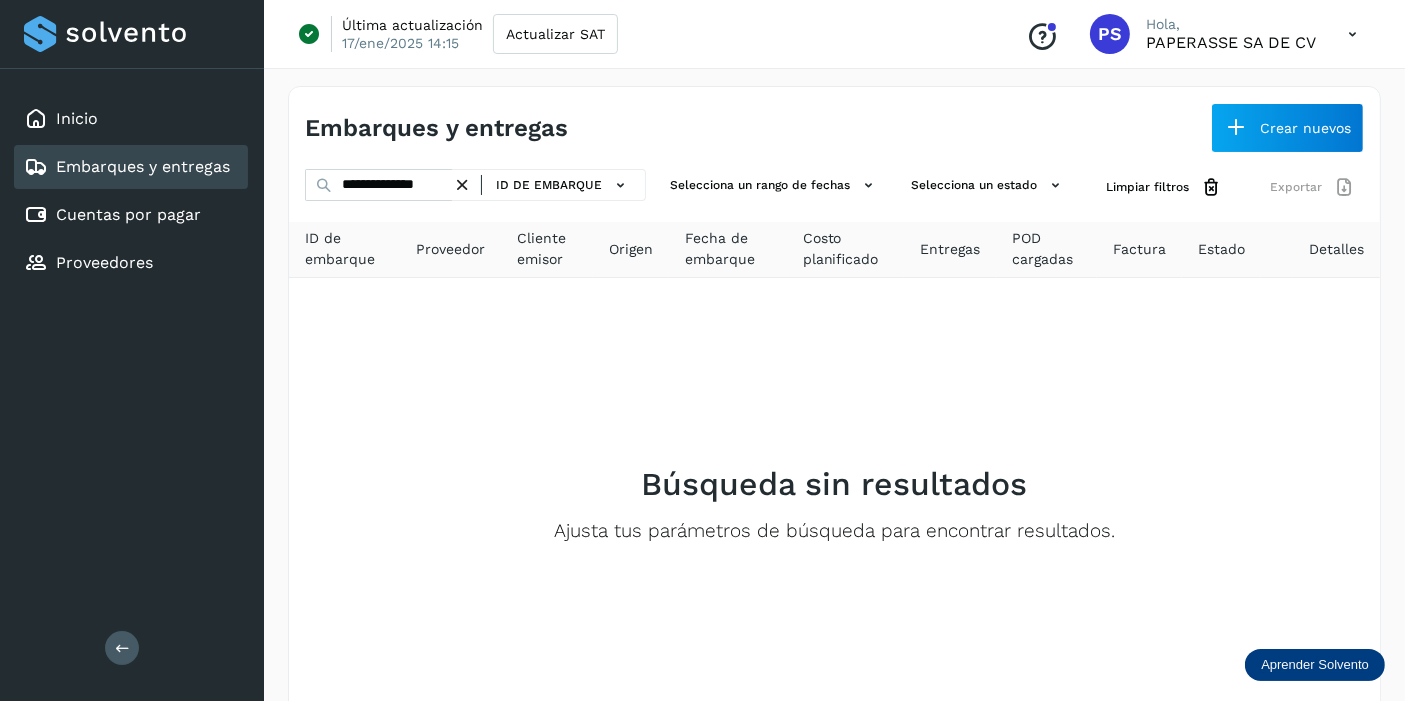 click at bounding box center (462, 185) 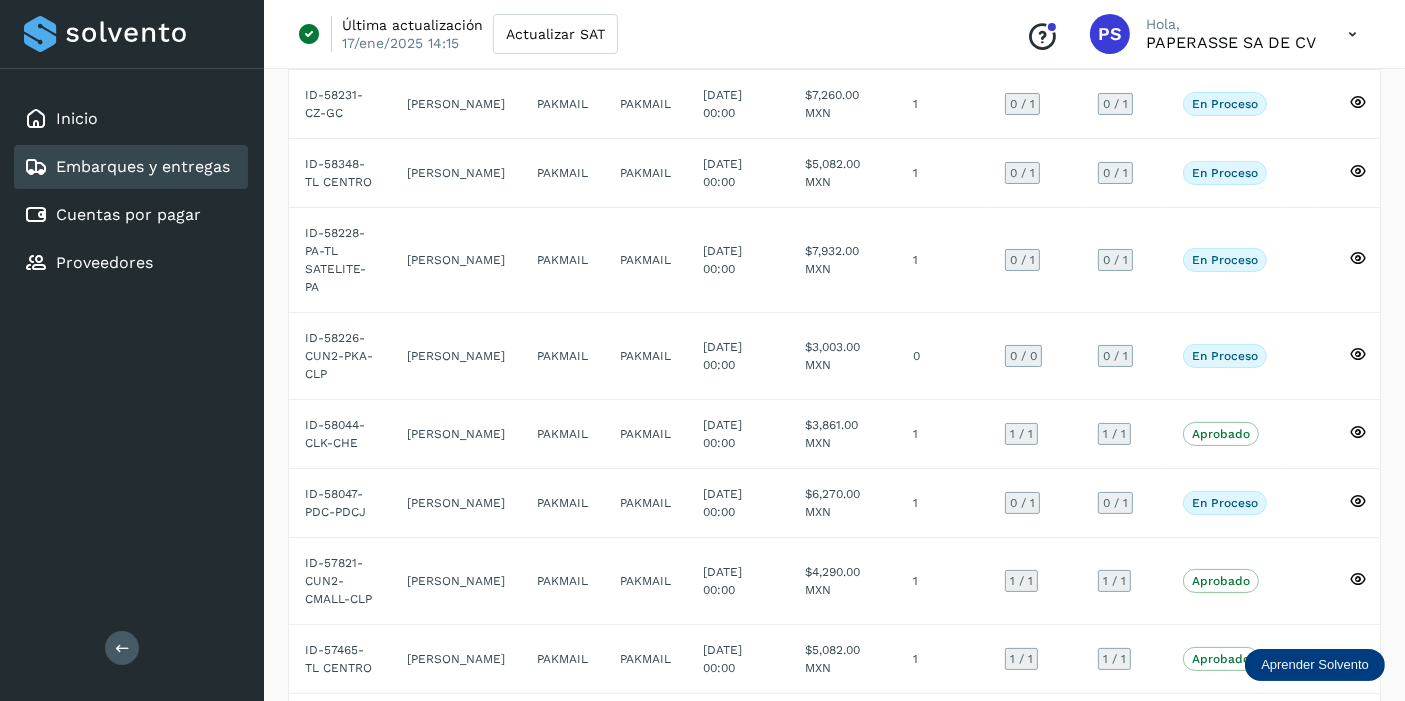 scroll, scrollTop: 0, scrollLeft: 0, axis: both 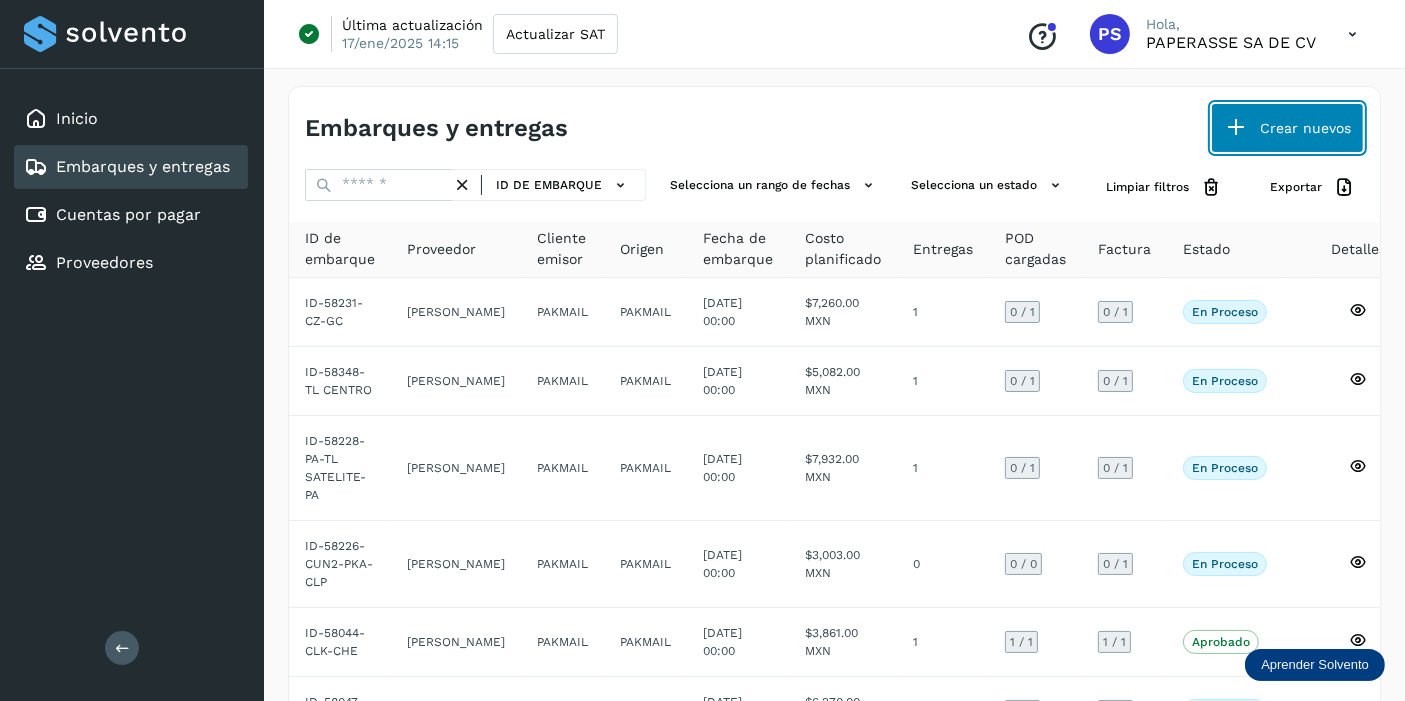 click on "Crear nuevos" at bounding box center (1287, 128) 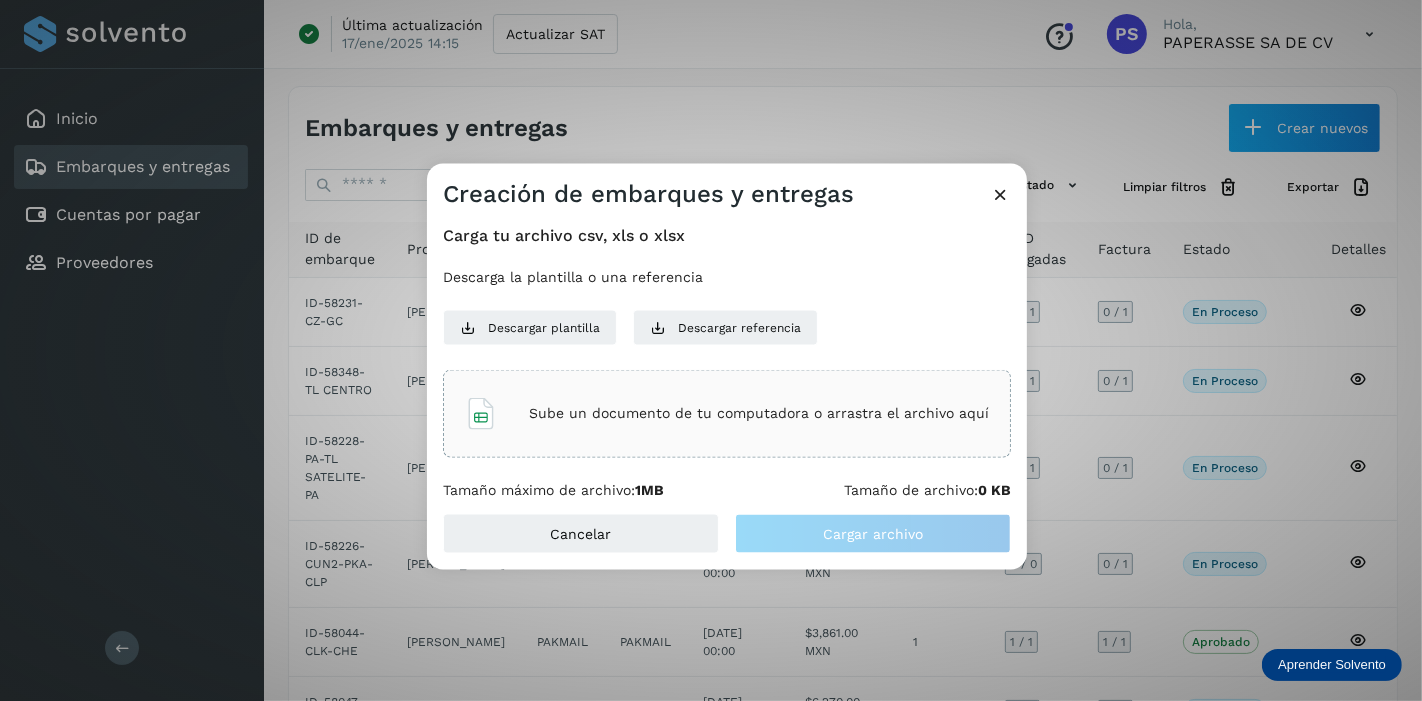 click on "Sube un documento de tu computadora o arrastra el archivo aquí" 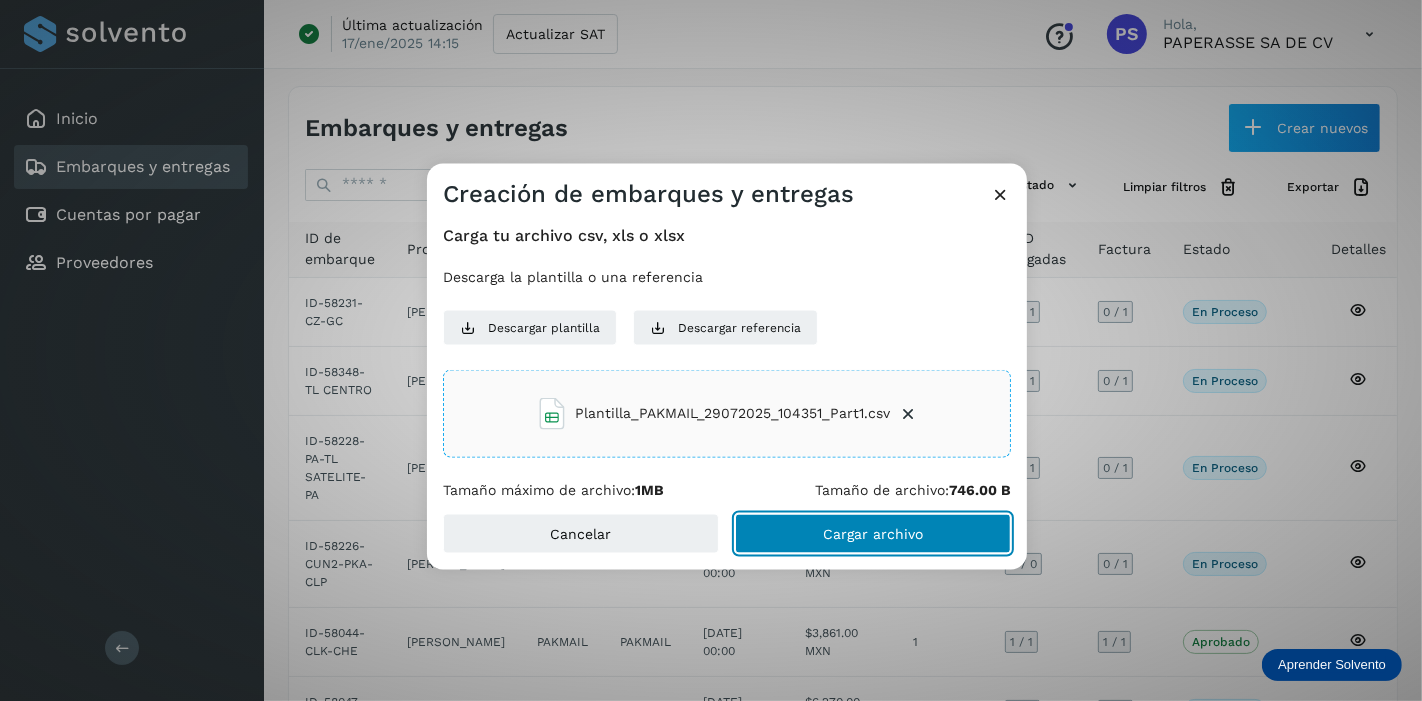 click on "Cargar archivo" 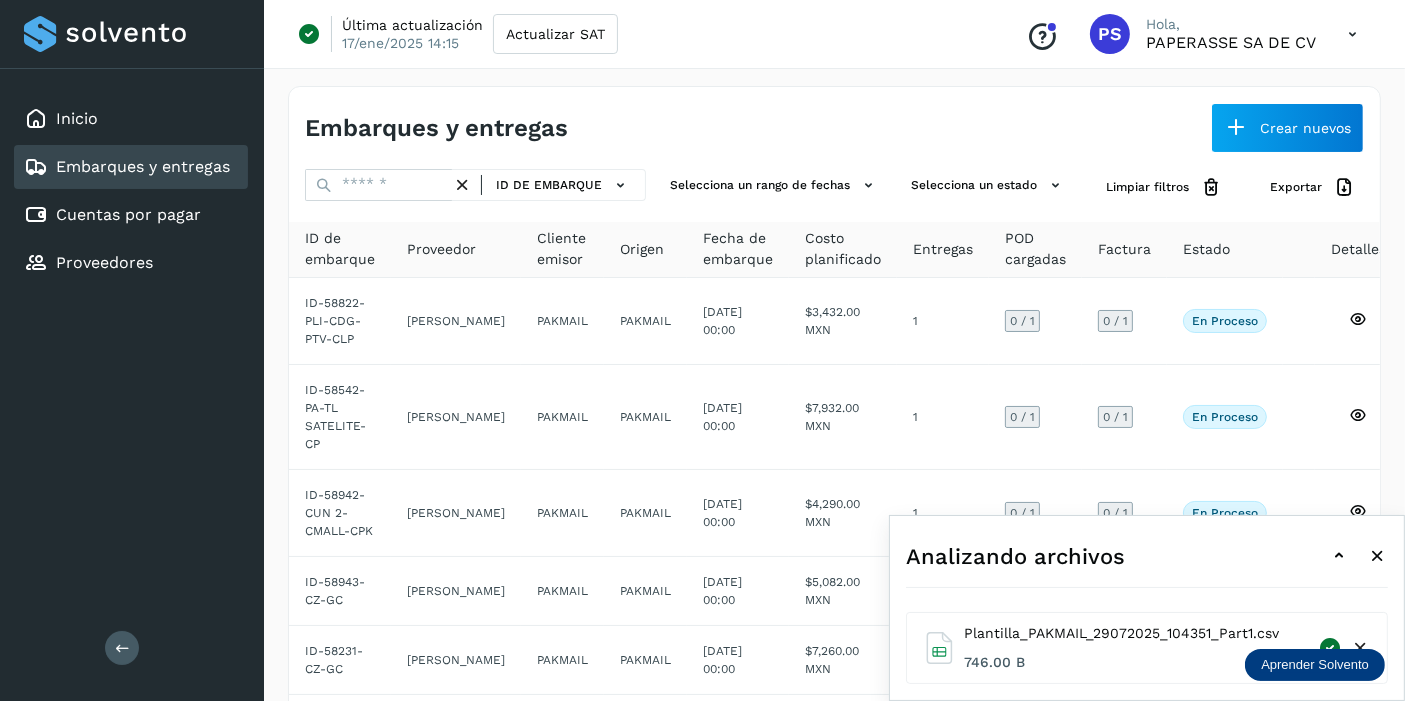 click at bounding box center [1339, 556] 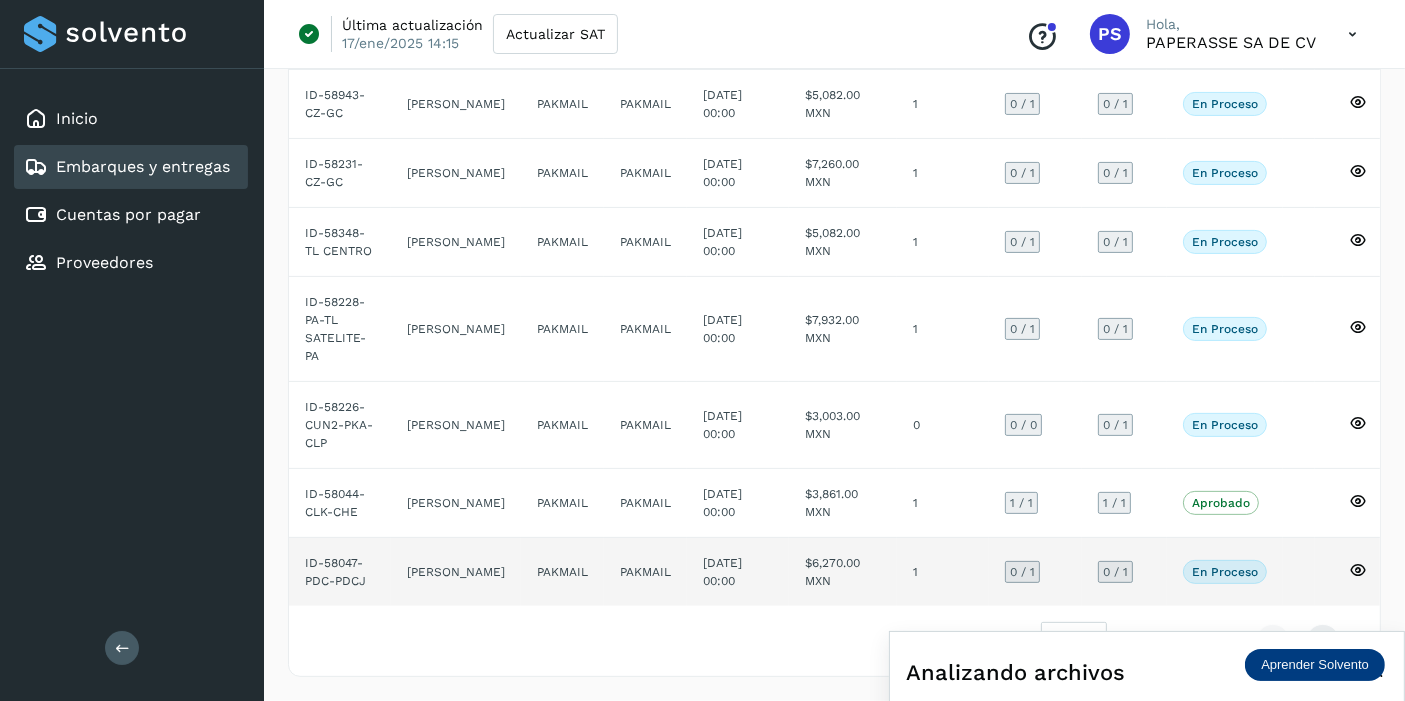 scroll, scrollTop: 573, scrollLeft: 0, axis: vertical 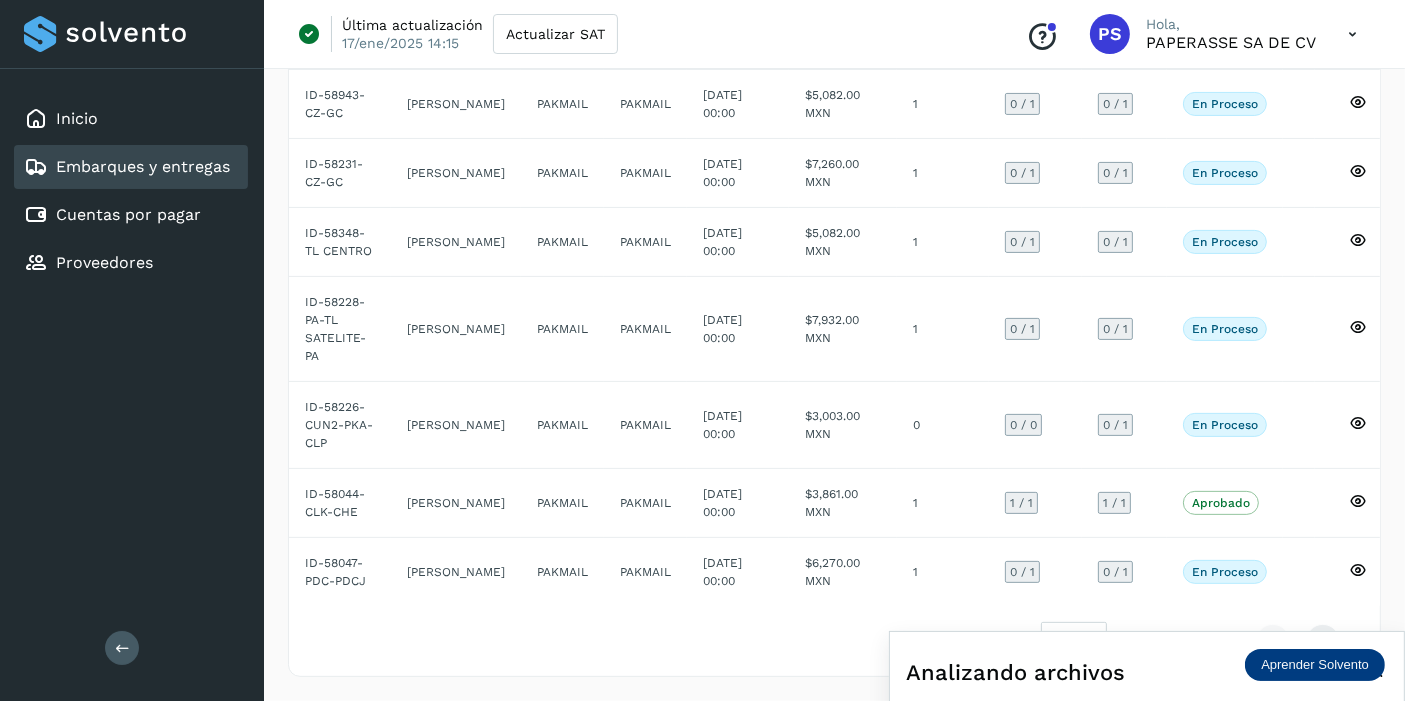 click at bounding box center (1352, 34) 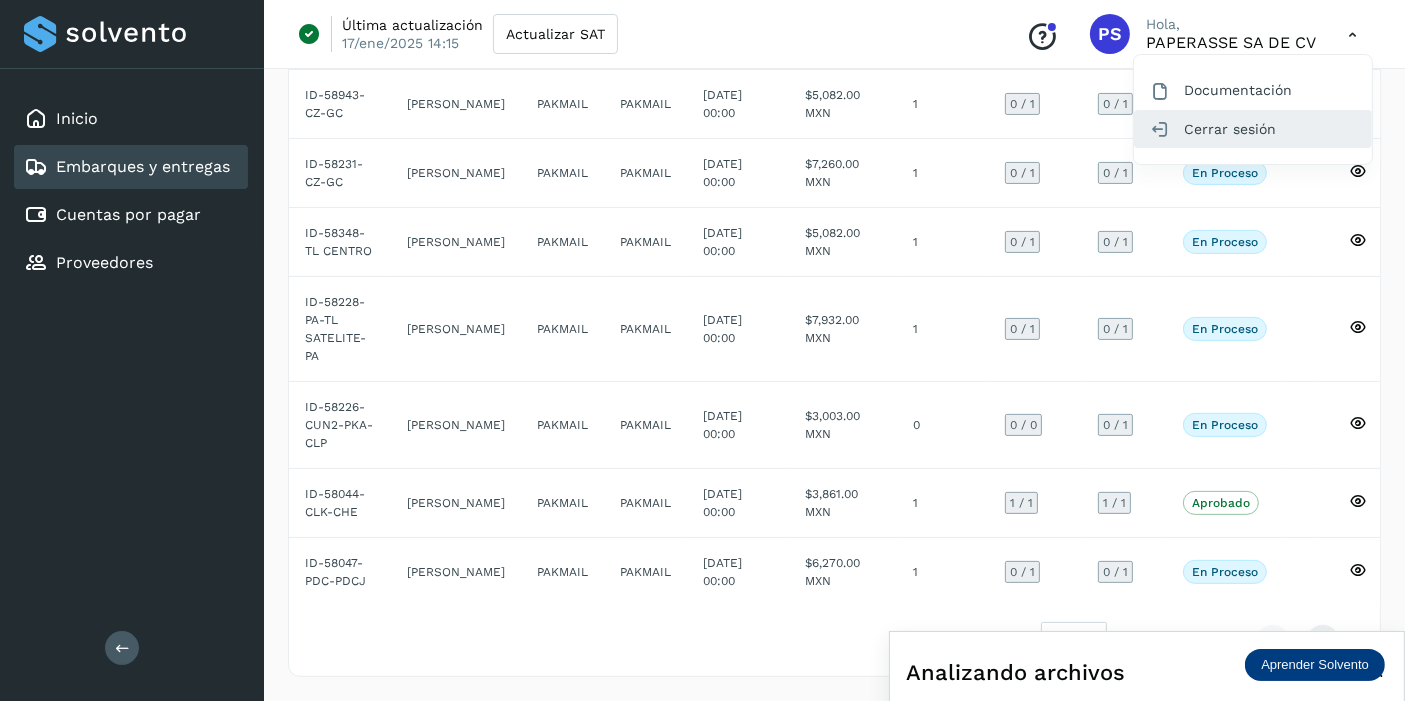 click on "Cerrar sesión" 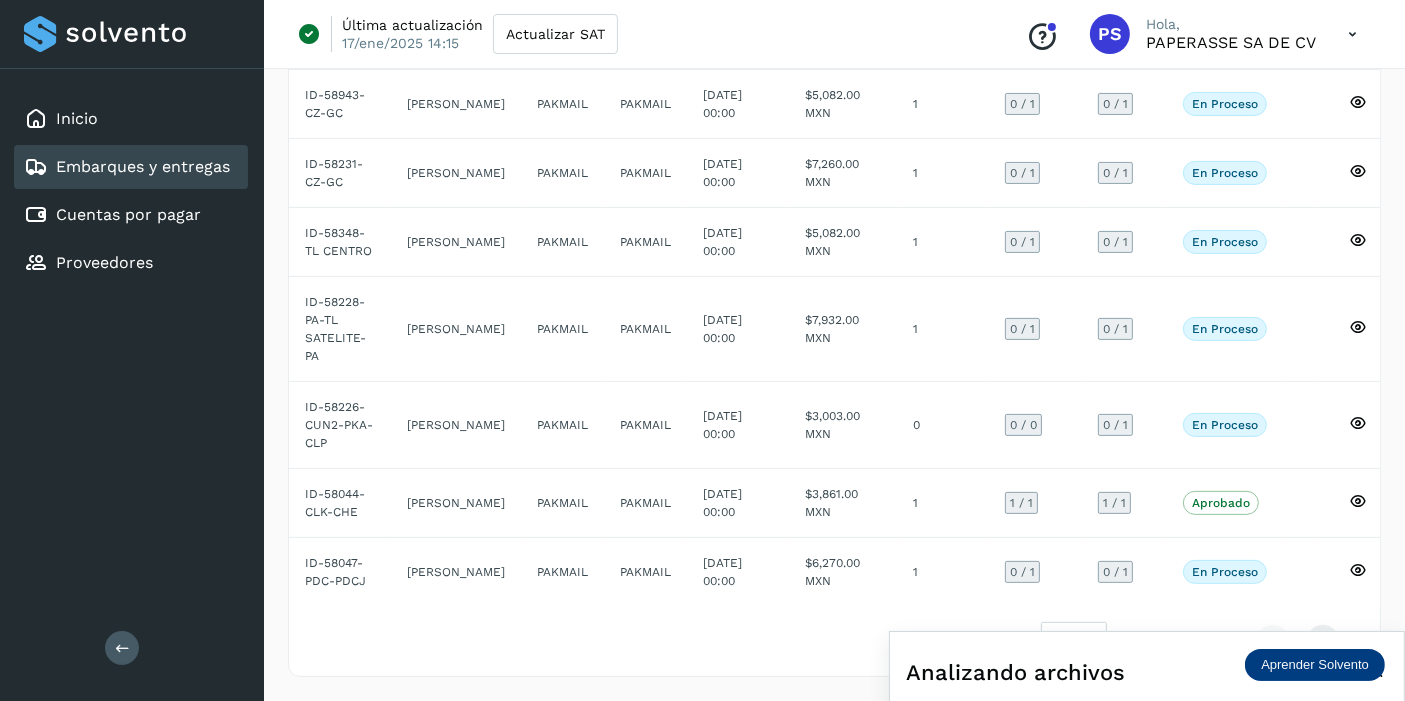scroll, scrollTop: 0, scrollLeft: 0, axis: both 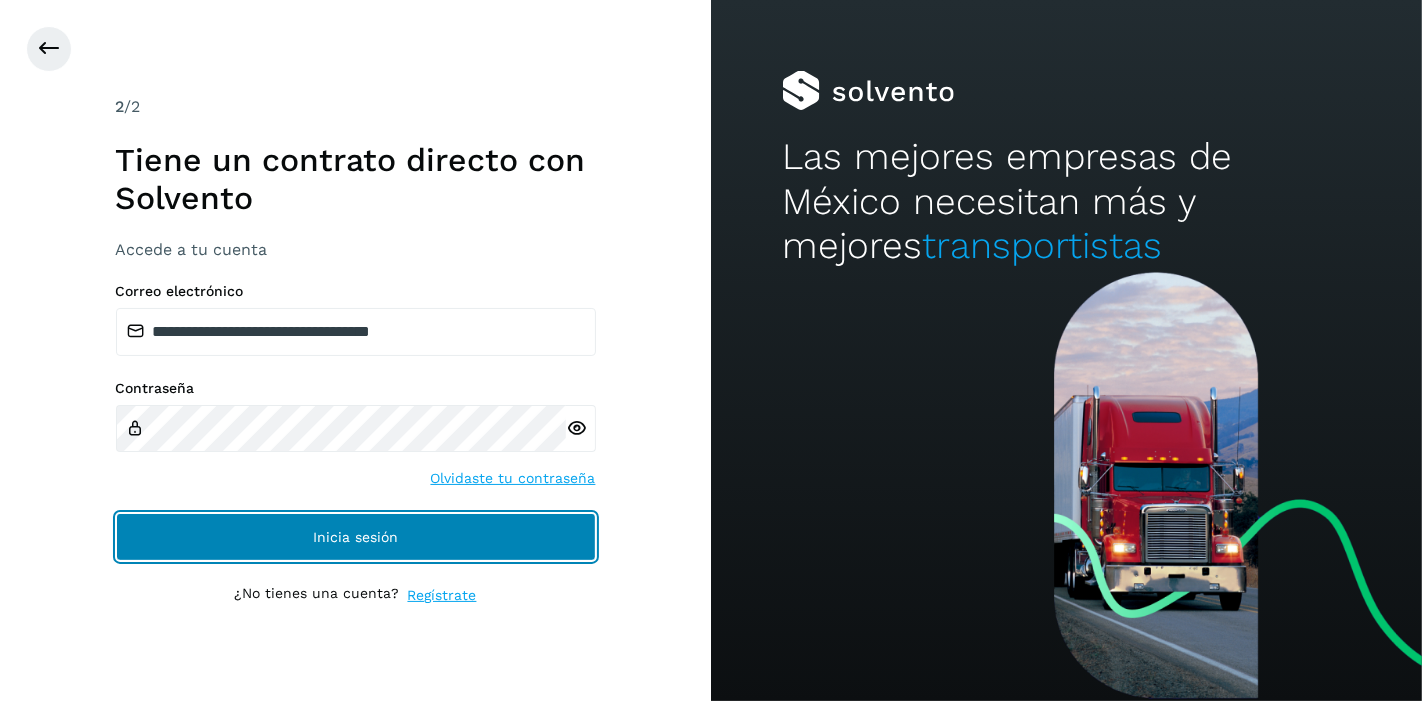 click on "Inicia sesión" 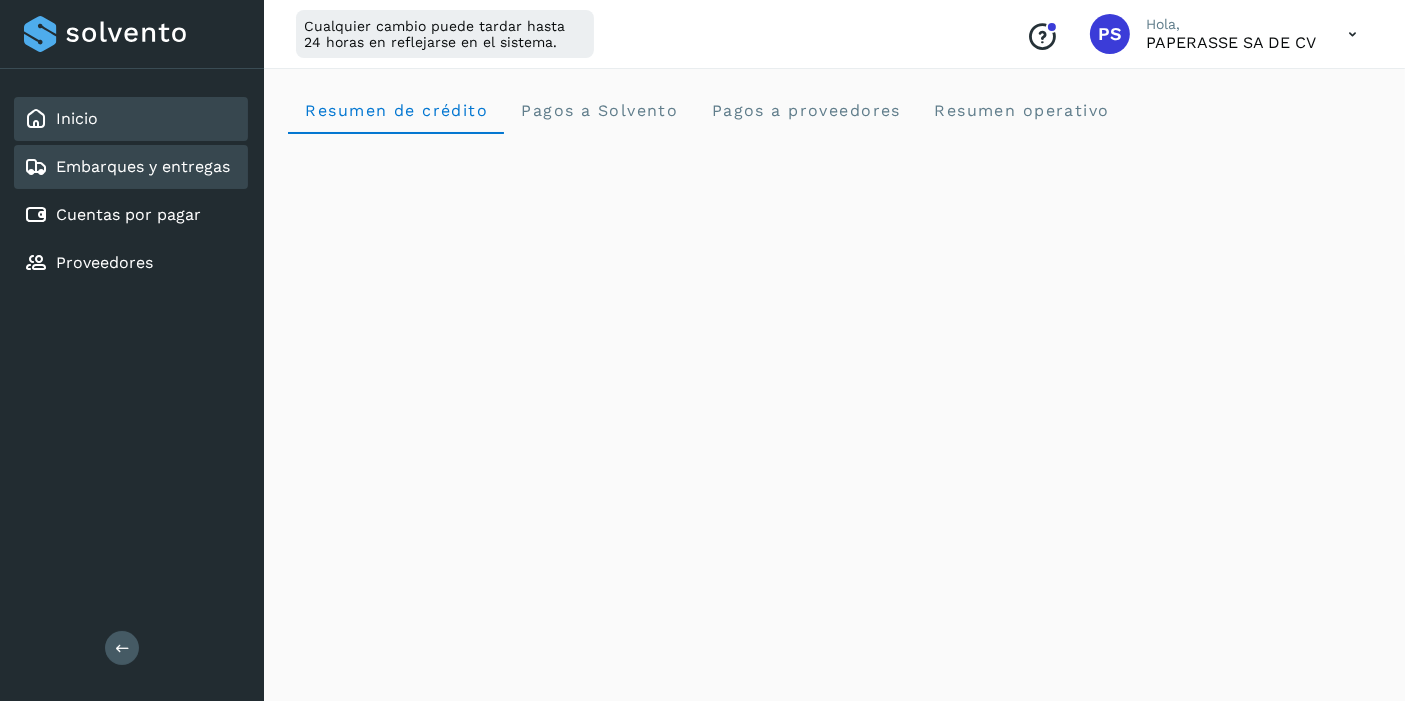 click on "Embarques y entregas" at bounding box center (143, 166) 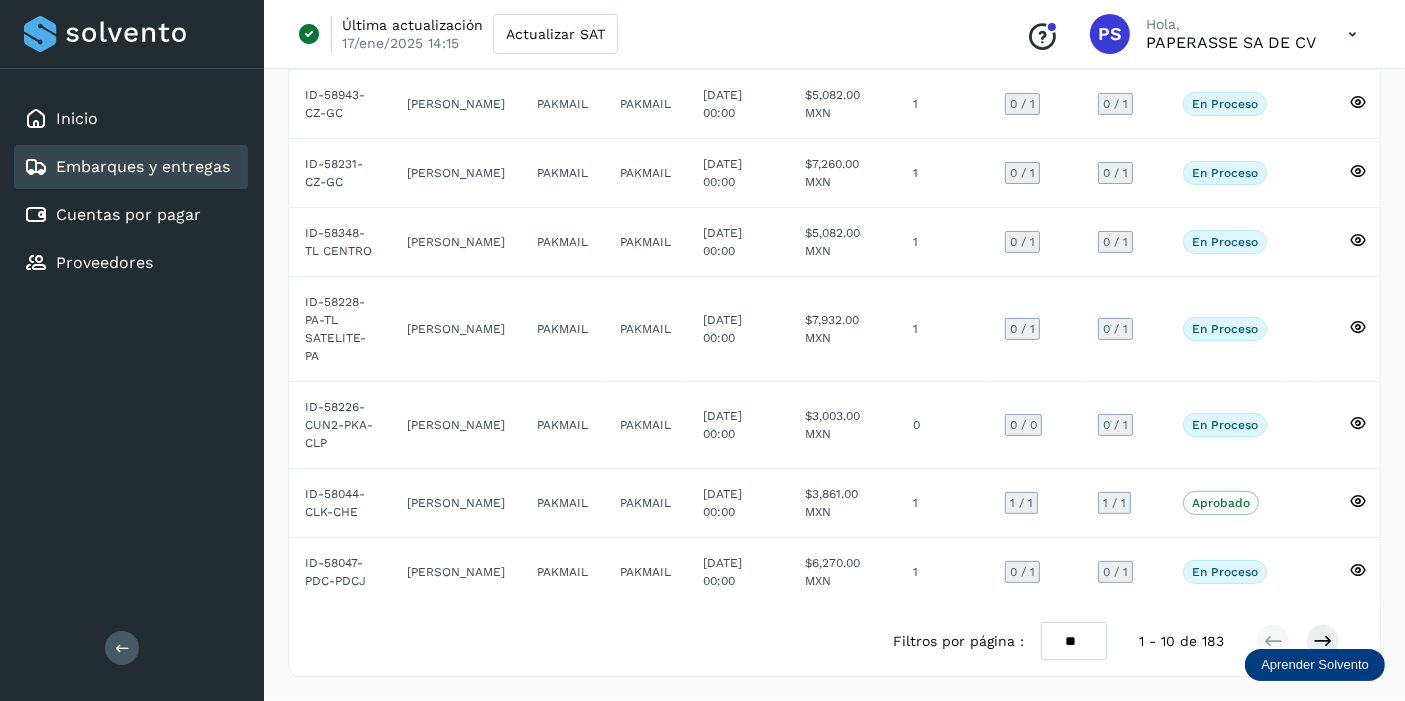 scroll, scrollTop: 573, scrollLeft: 0, axis: vertical 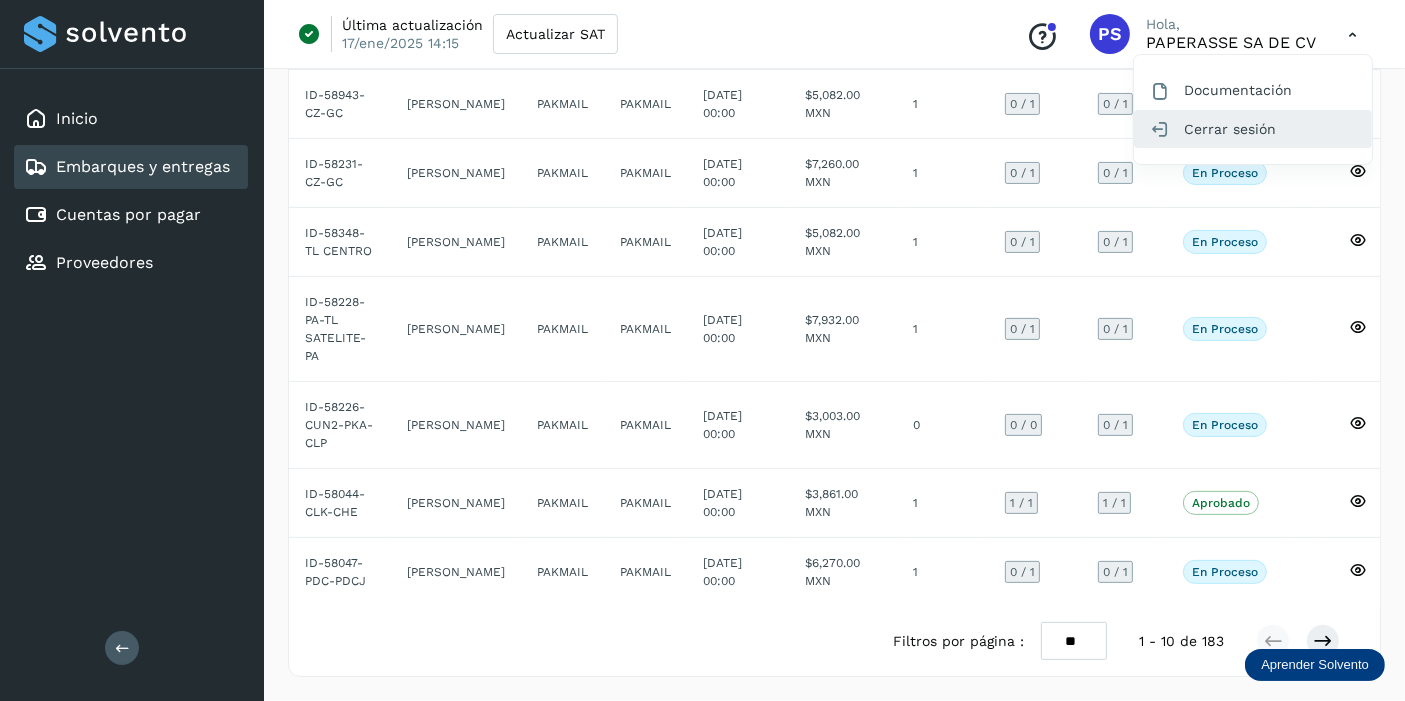 click on "Cerrar sesión" 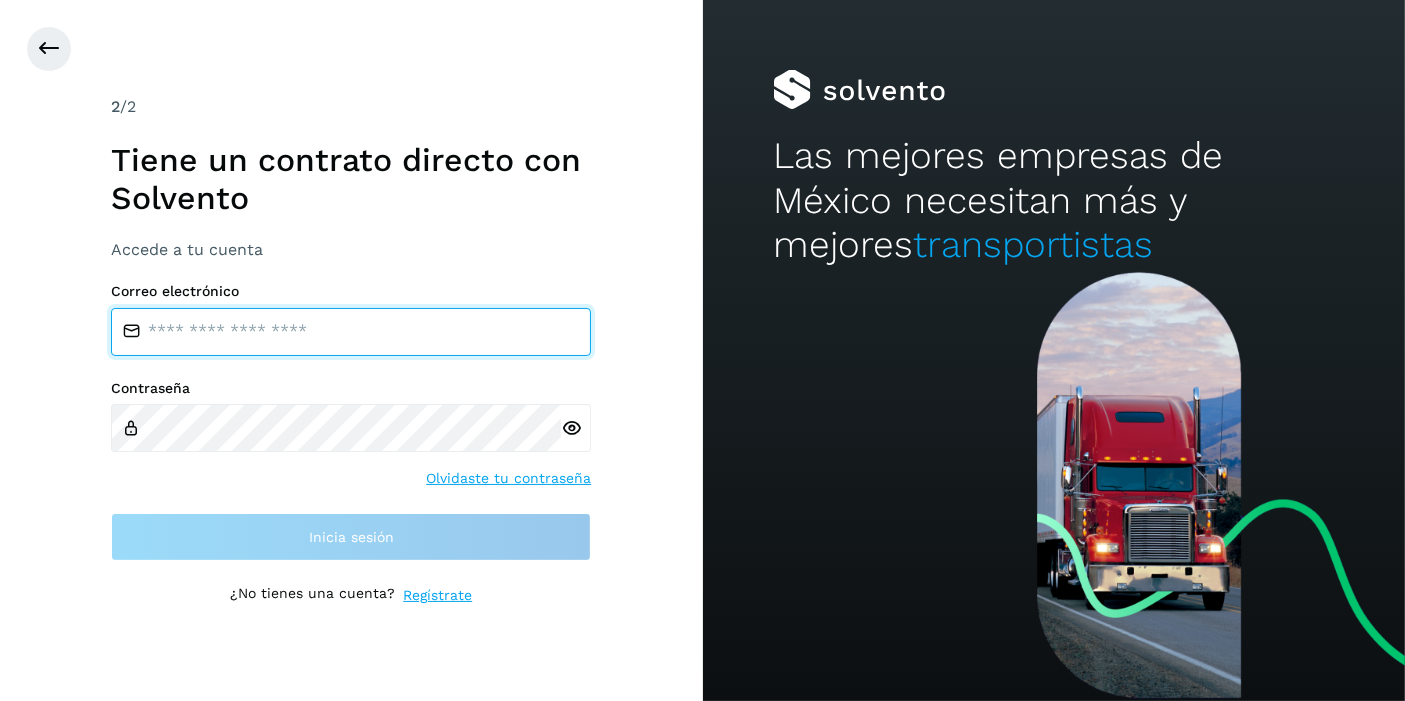 type on "**********" 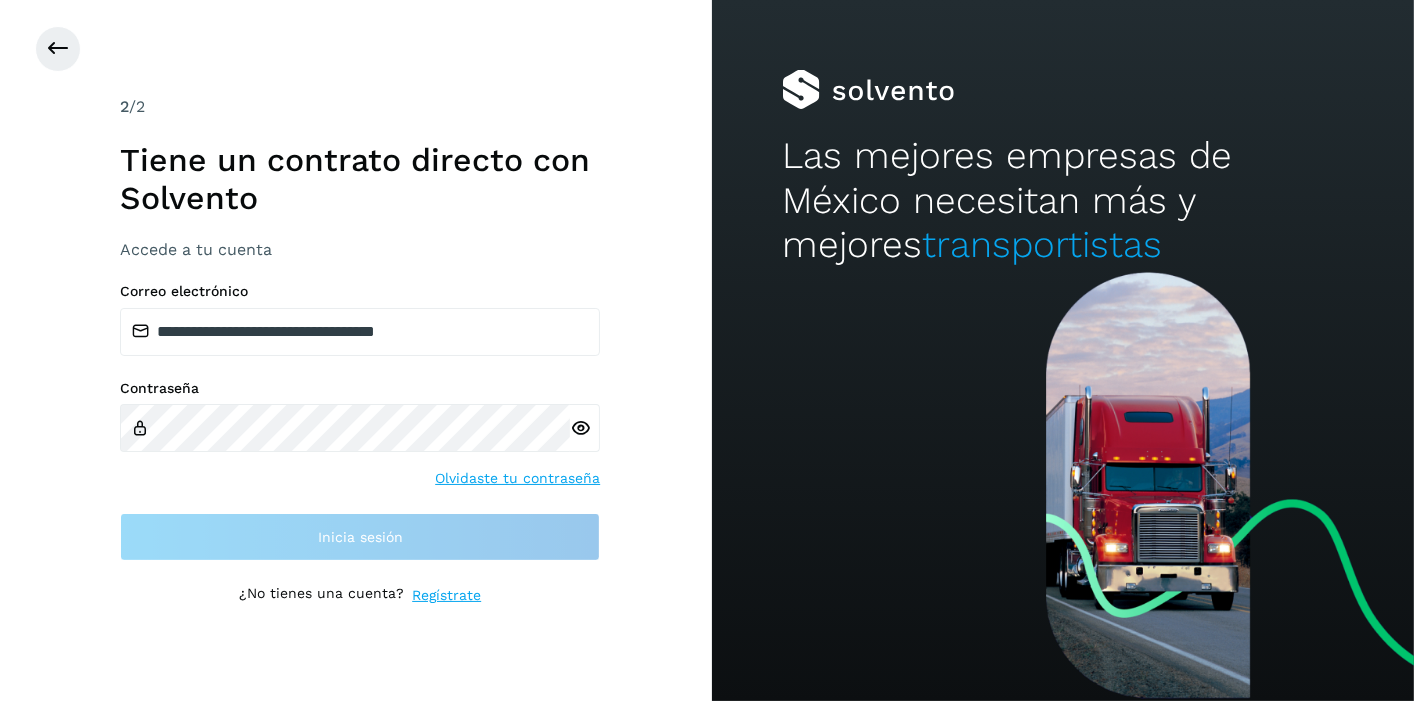 scroll, scrollTop: 0, scrollLeft: 0, axis: both 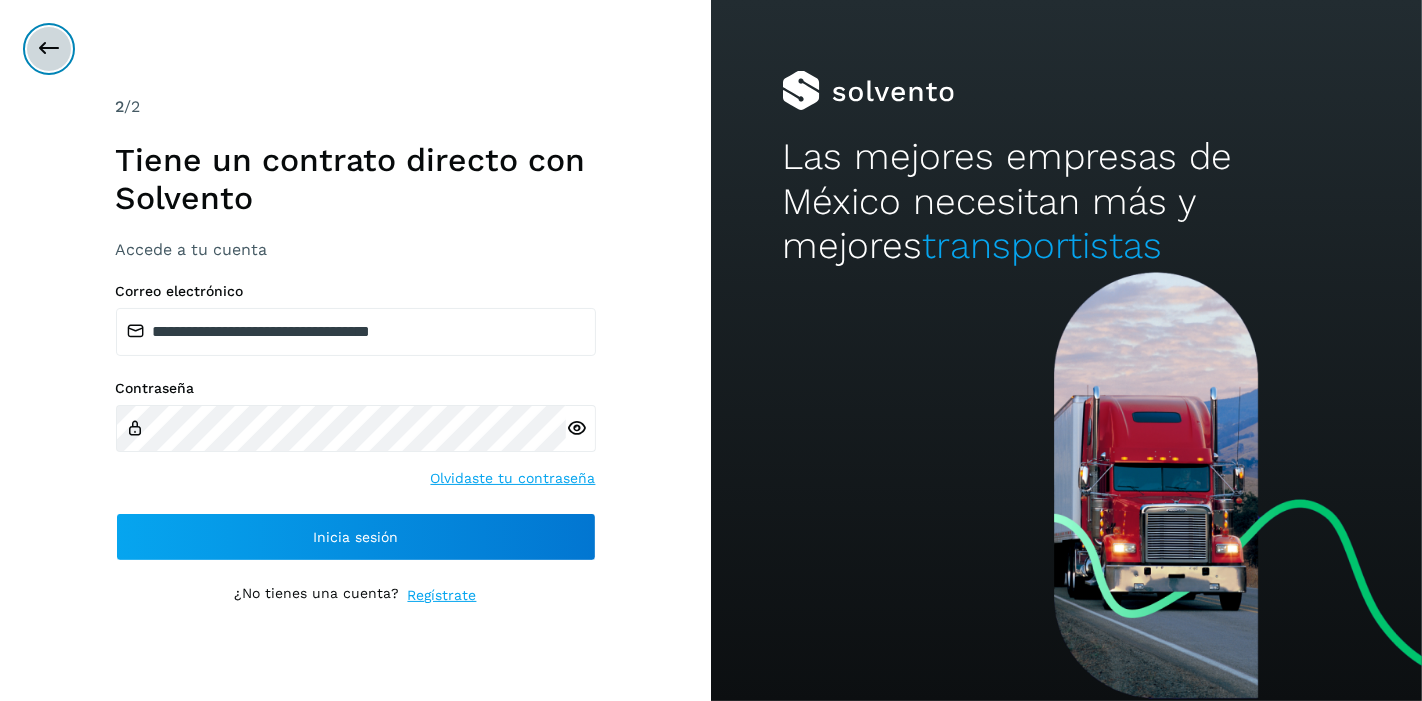 click at bounding box center (49, 49) 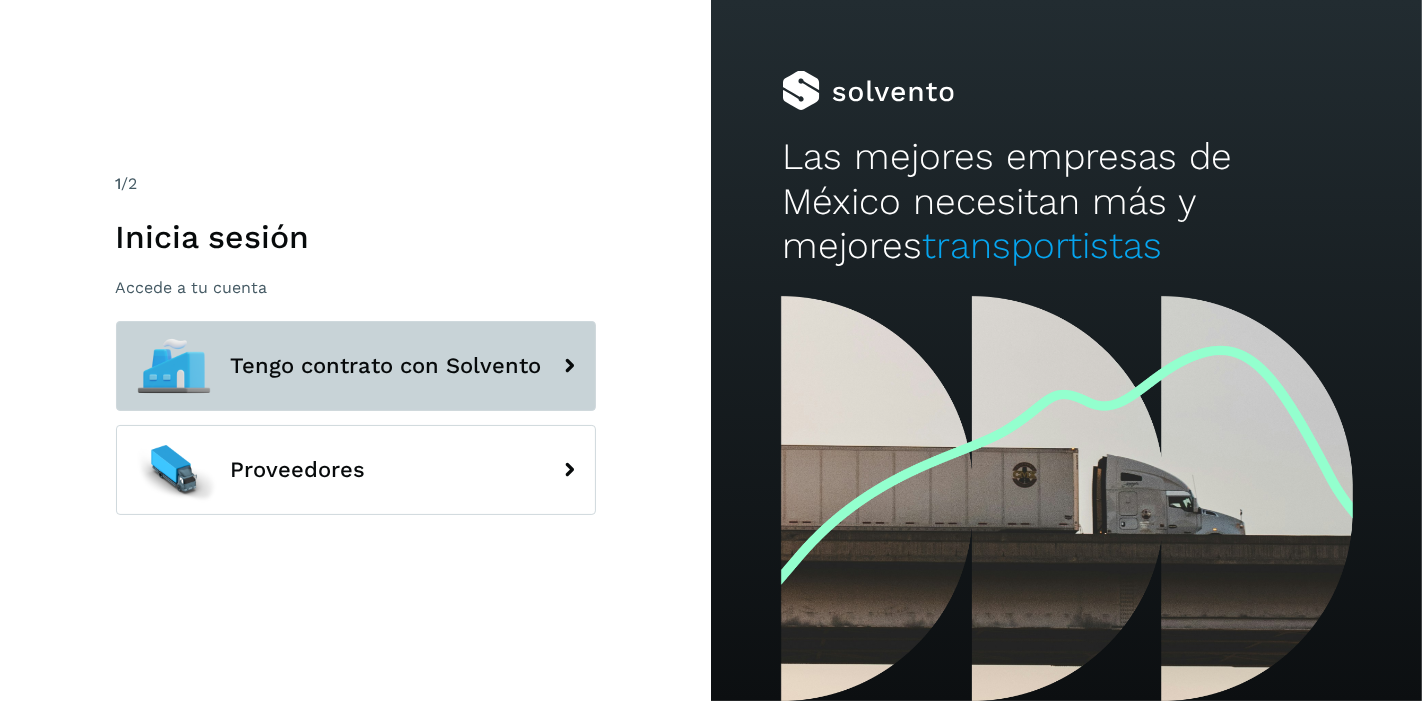 click on "Tengo contrato con Solvento" 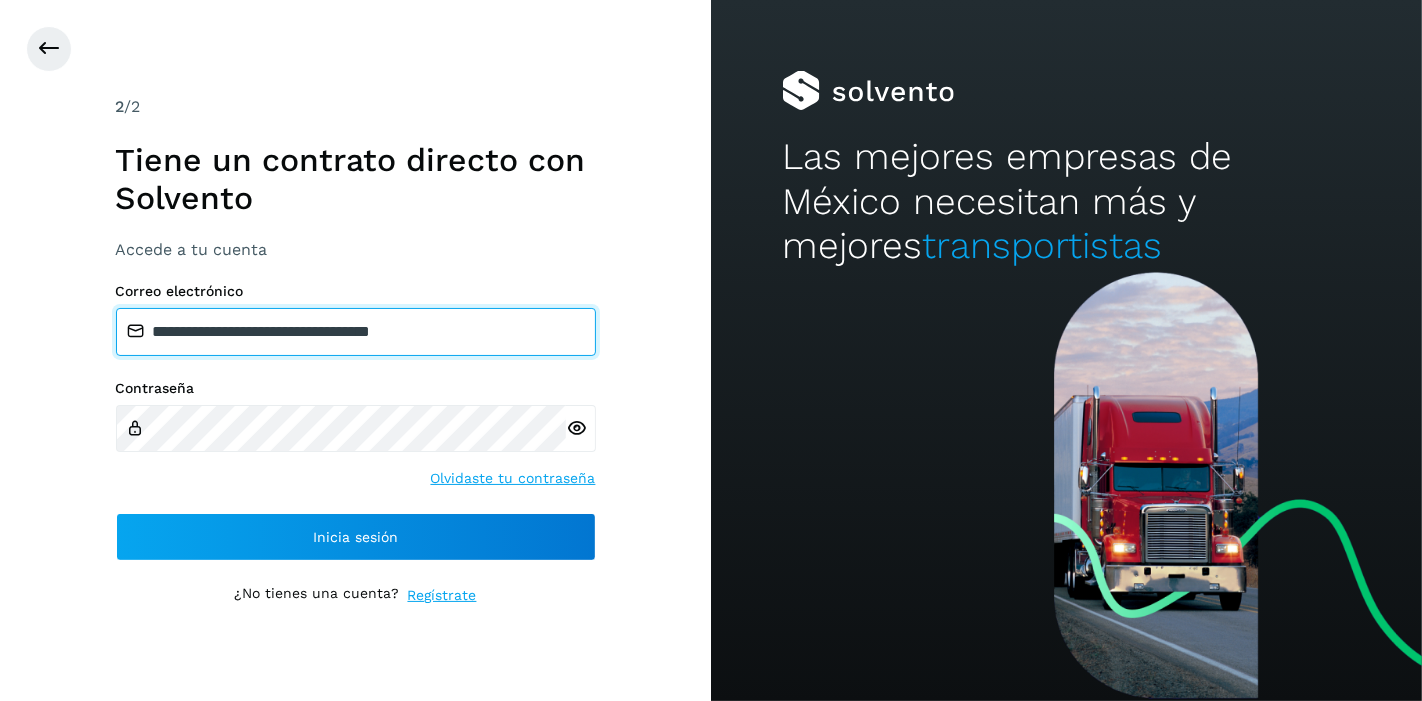 type on "**********" 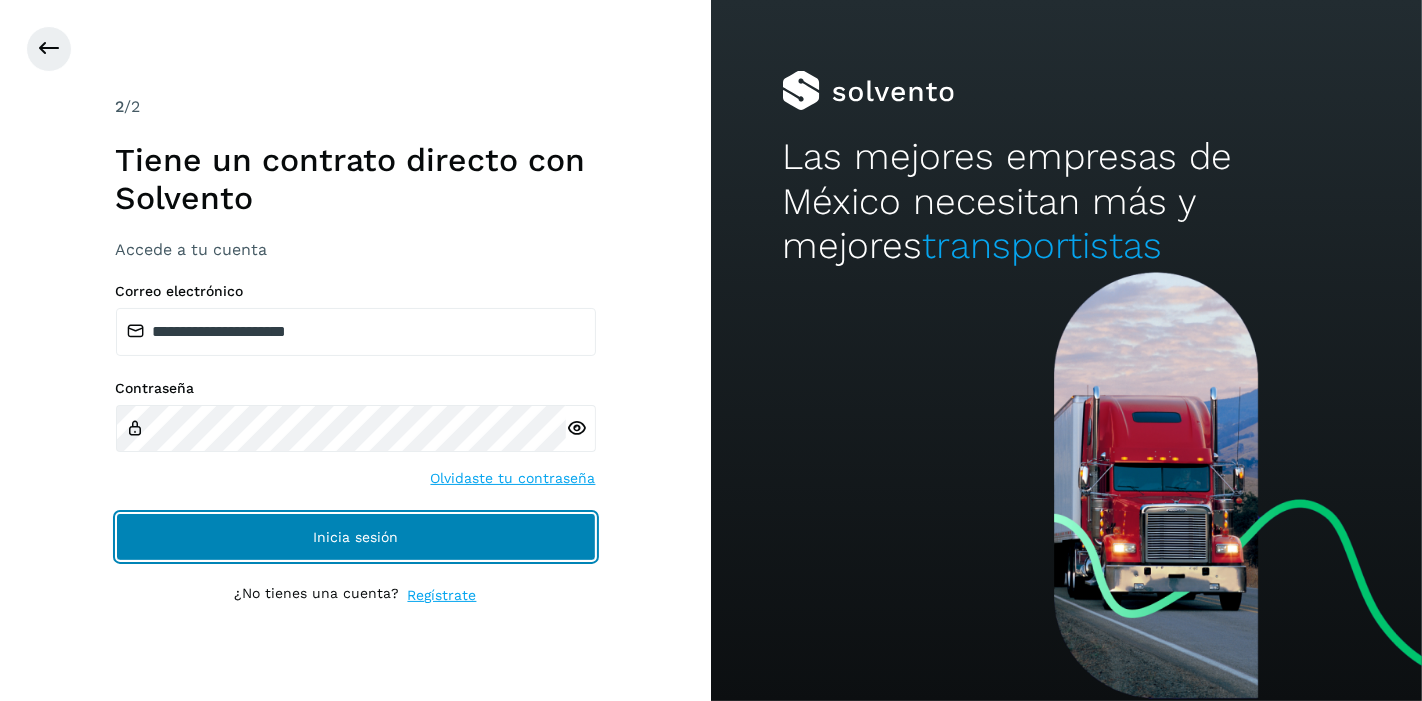 click on "Inicia sesión" at bounding box center [356, 537] 